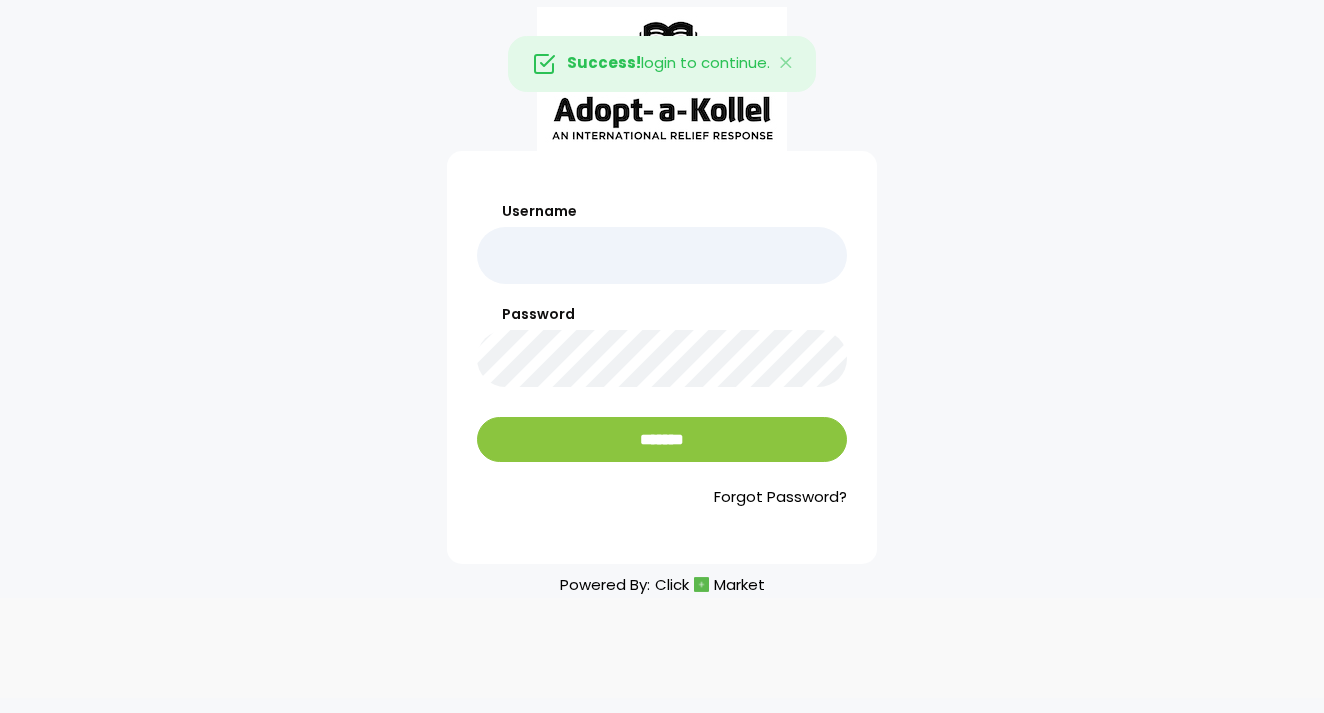 scroll, scrollTop: 0, scrollLeft: 0, axis: both 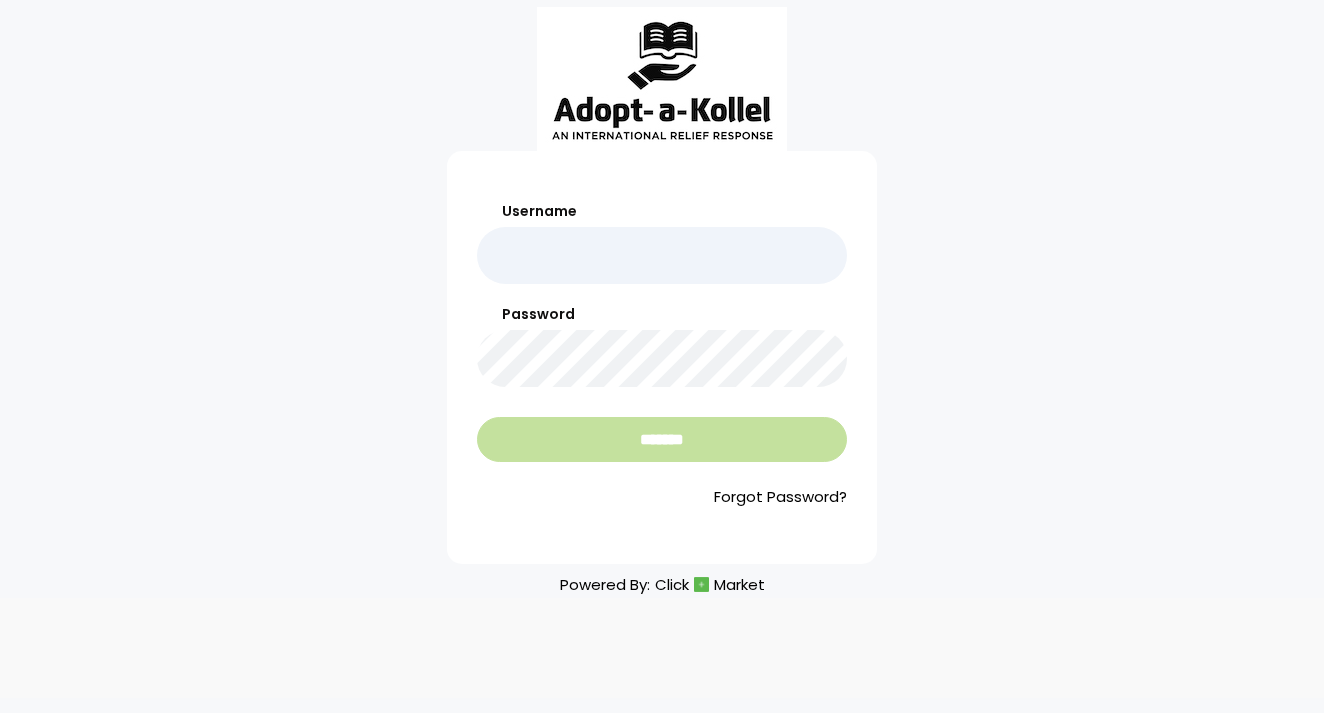 type on "*******" 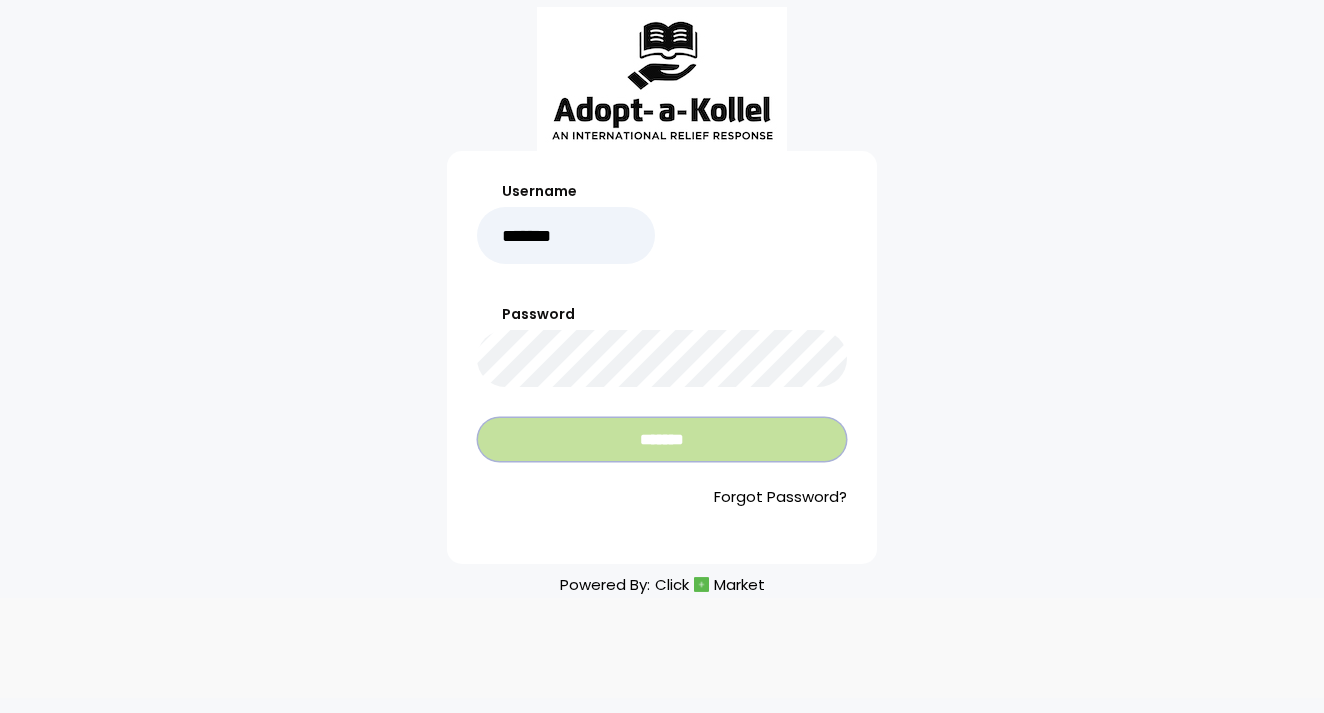click on "*******" at bounding box center (662, 439) 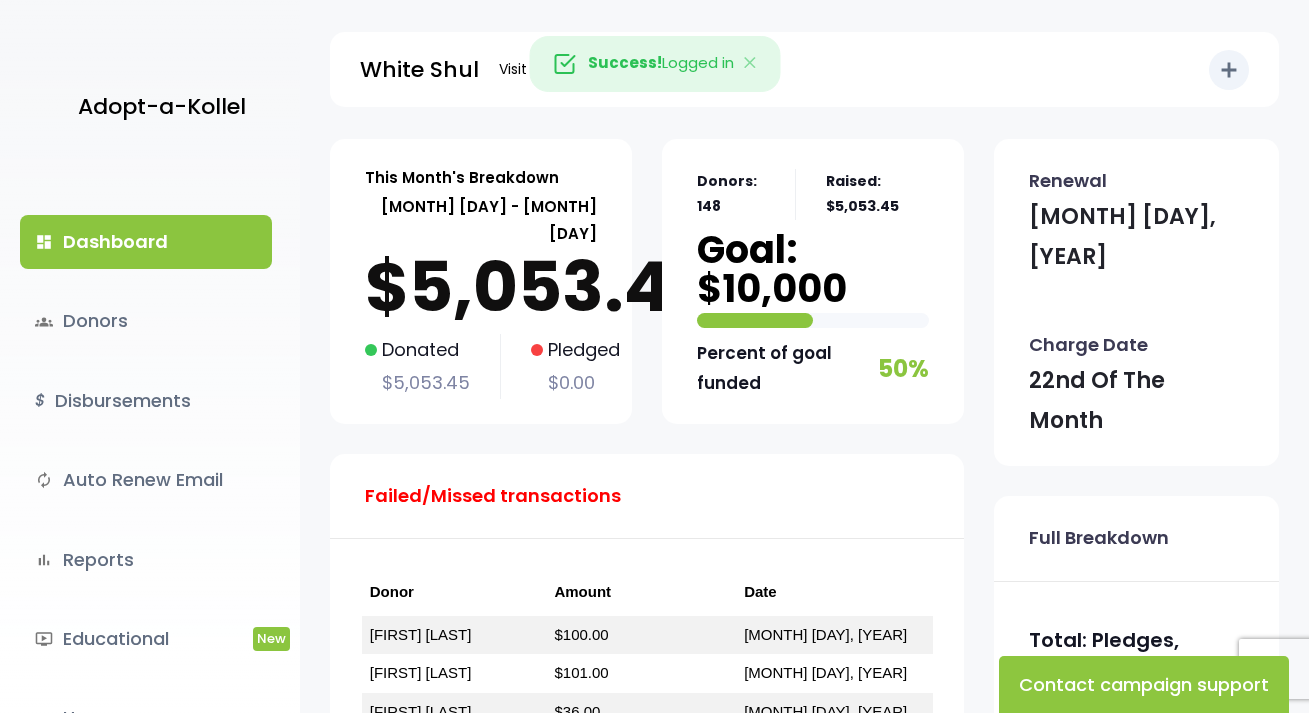 scroll, scrollTop: 0, scrollLeft: 0, axis: both 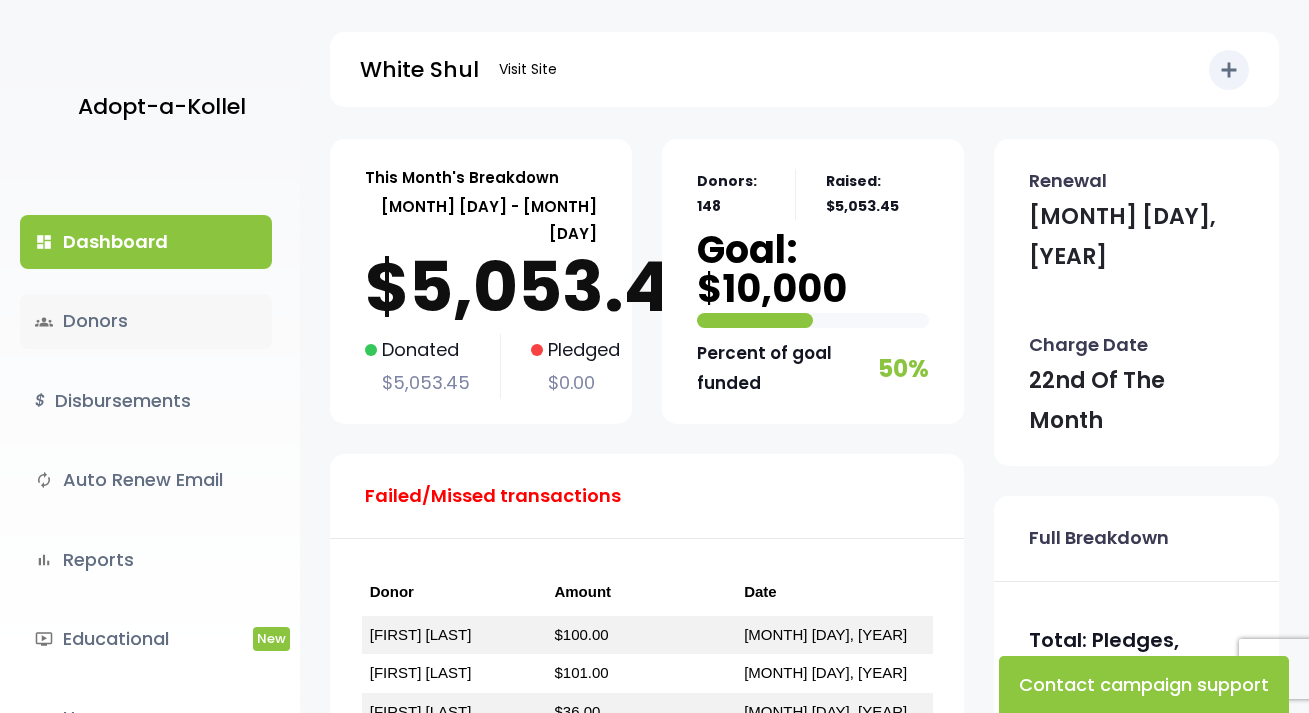click on "groups Donors" at bounding box center [146, 321] 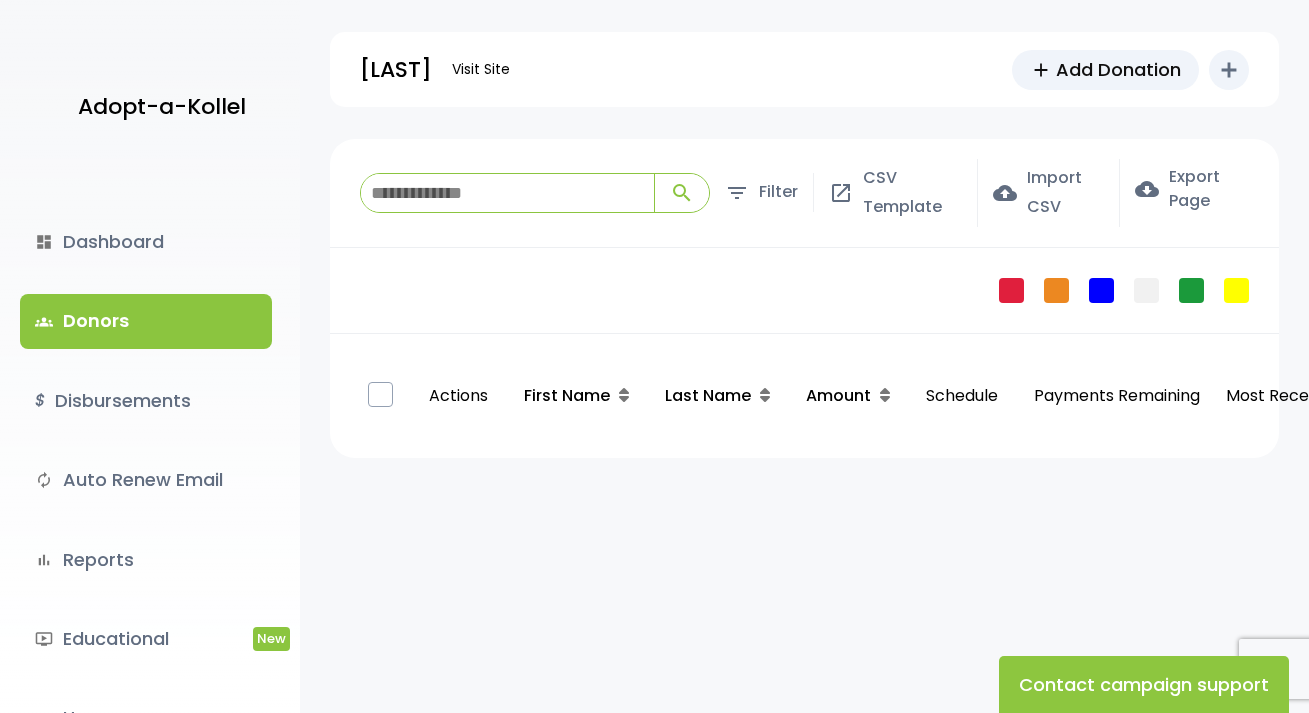 scroll, scrollTop: 0, scrollLeft: 0, axis: both 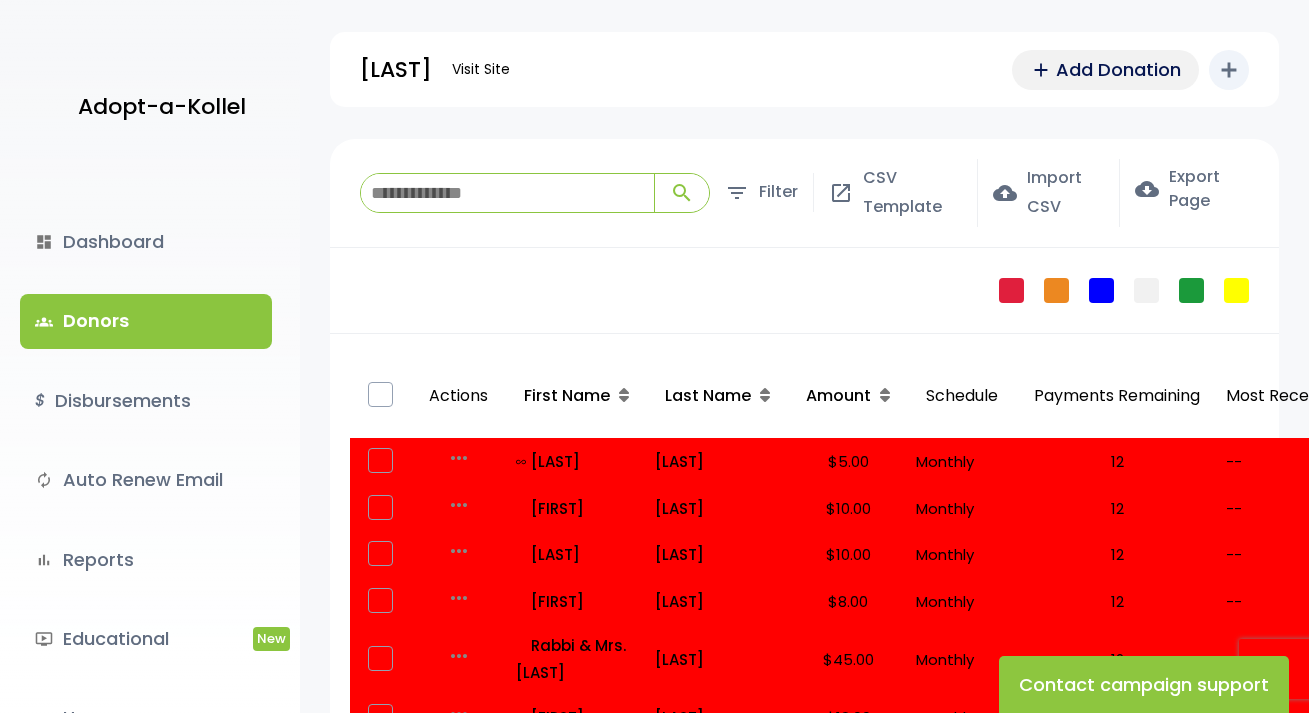 click on "Add Donation" at bounding box center (1118, 69) 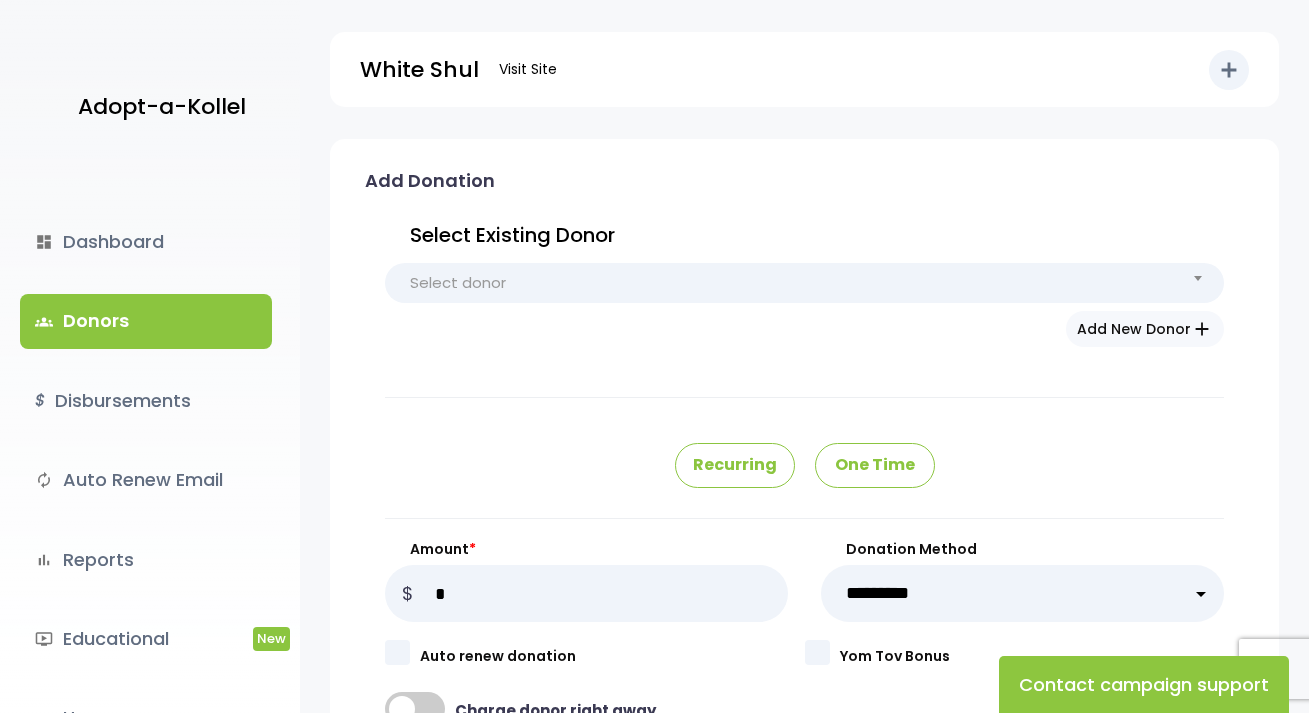 scroll, scrollTop: 0, scrollLeft: 0, axis: both 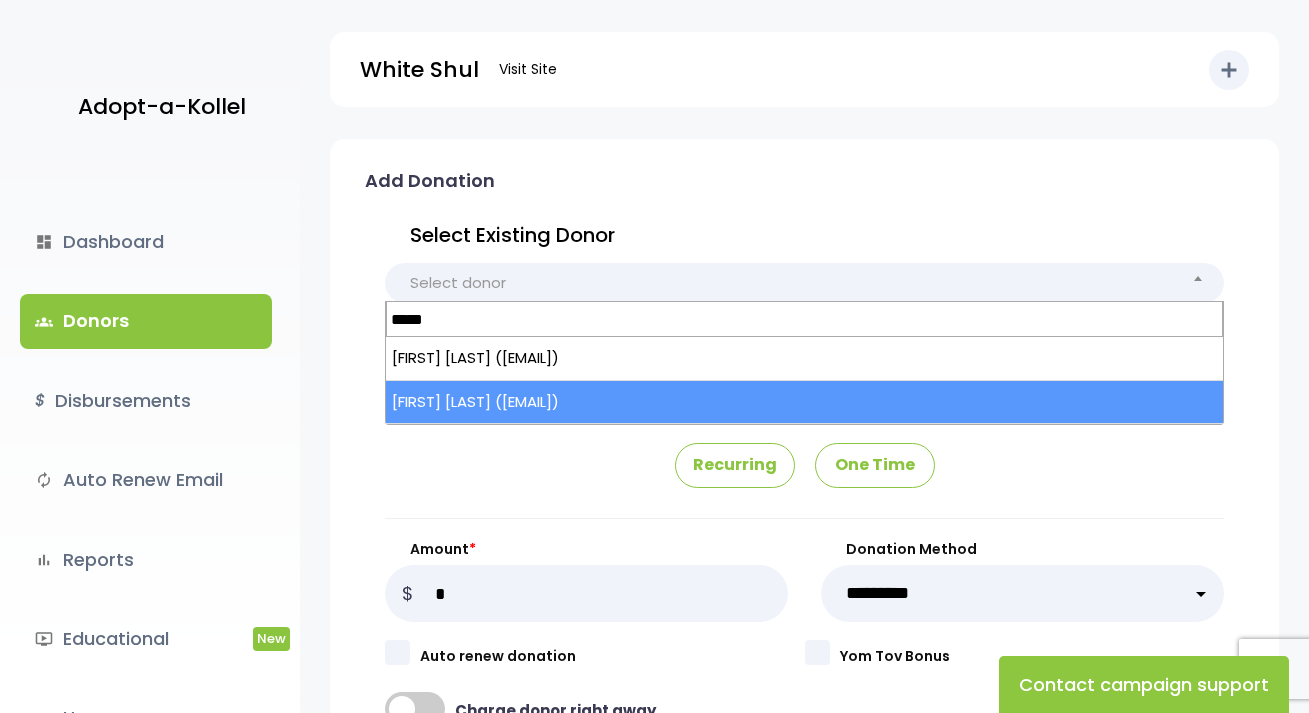 type on "*****" 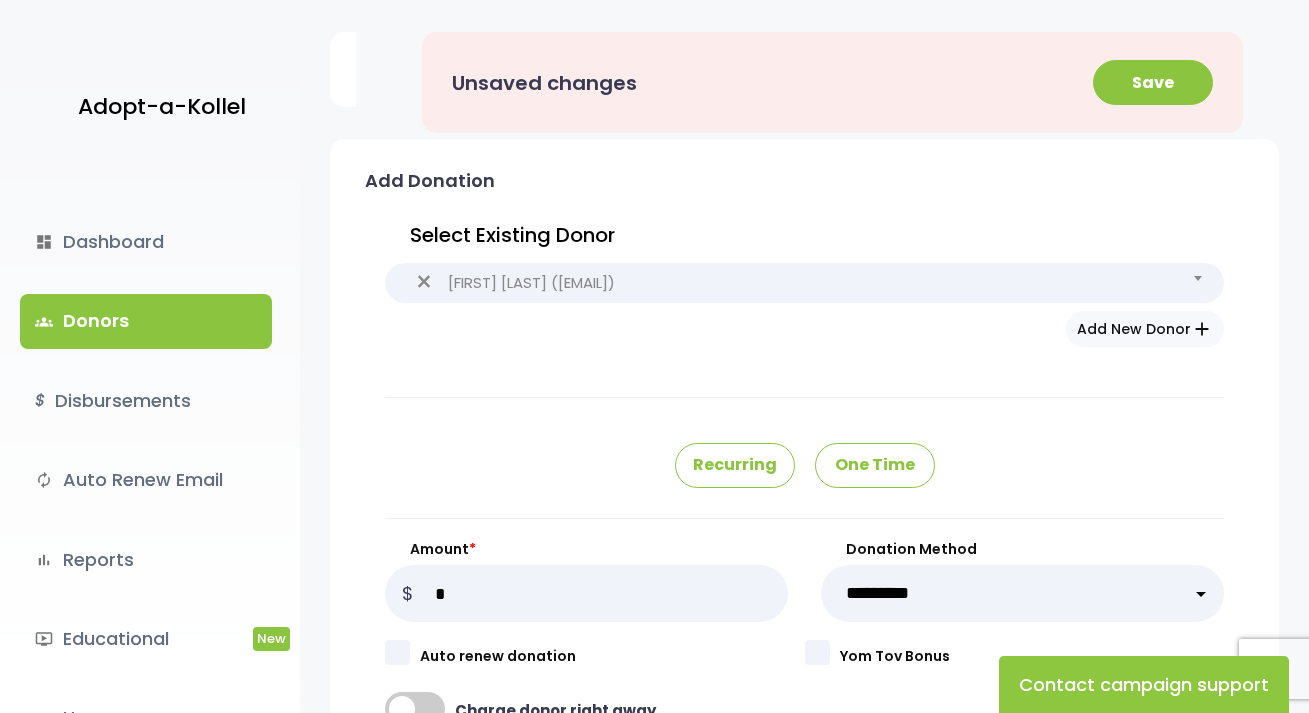 type on "*****" 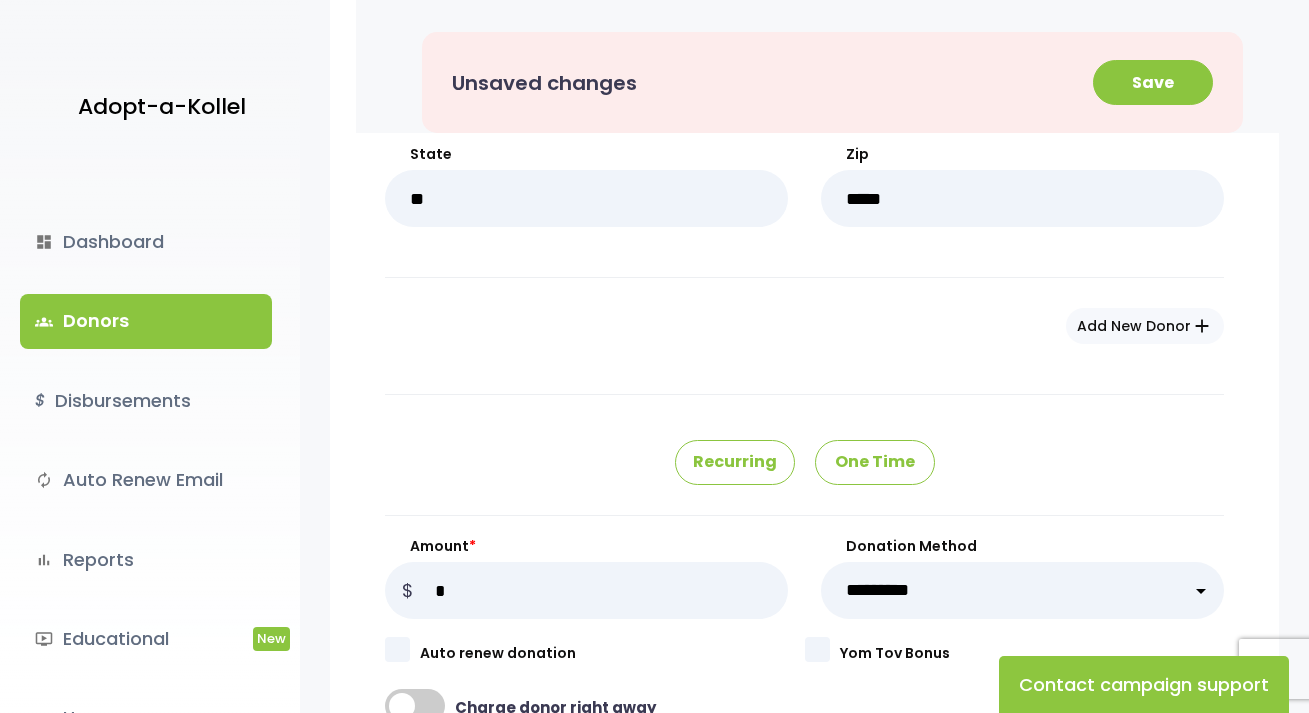 scroll, scrollTop: 1000, scrollLeft: 0, axis: vertical 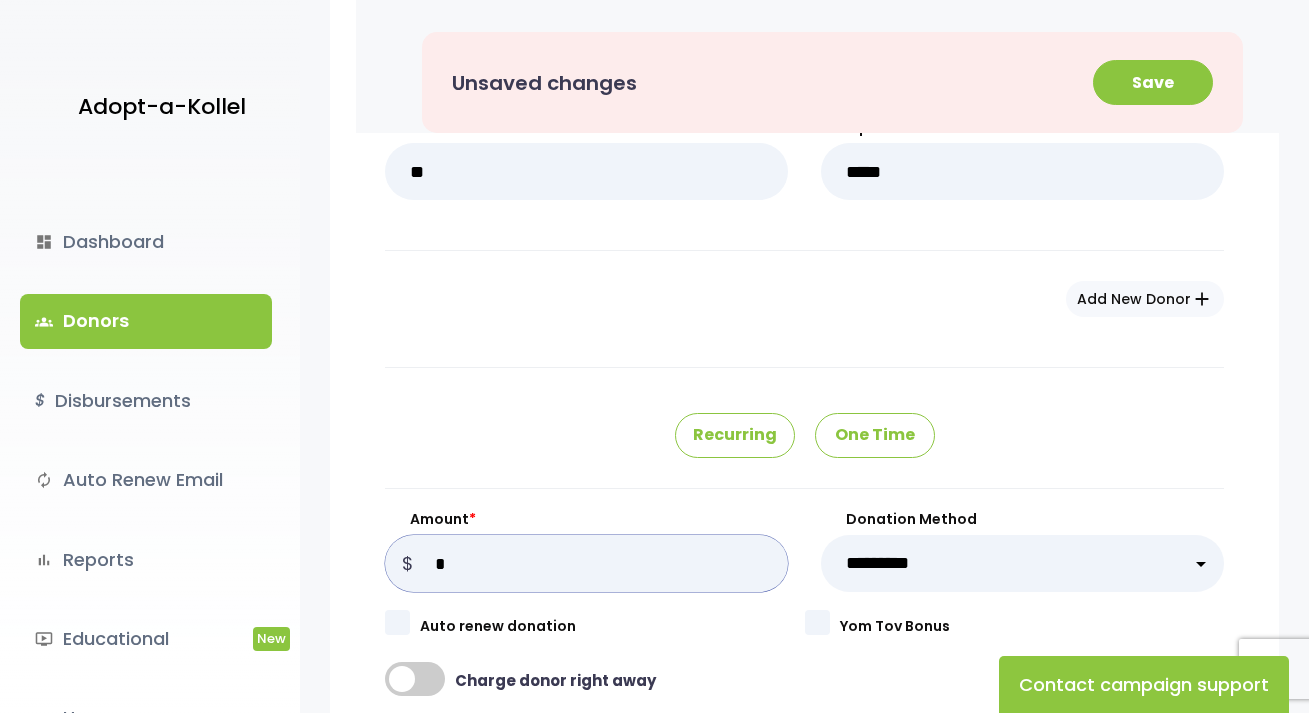 click on "Amount  *" at bounding box center (586, 563) 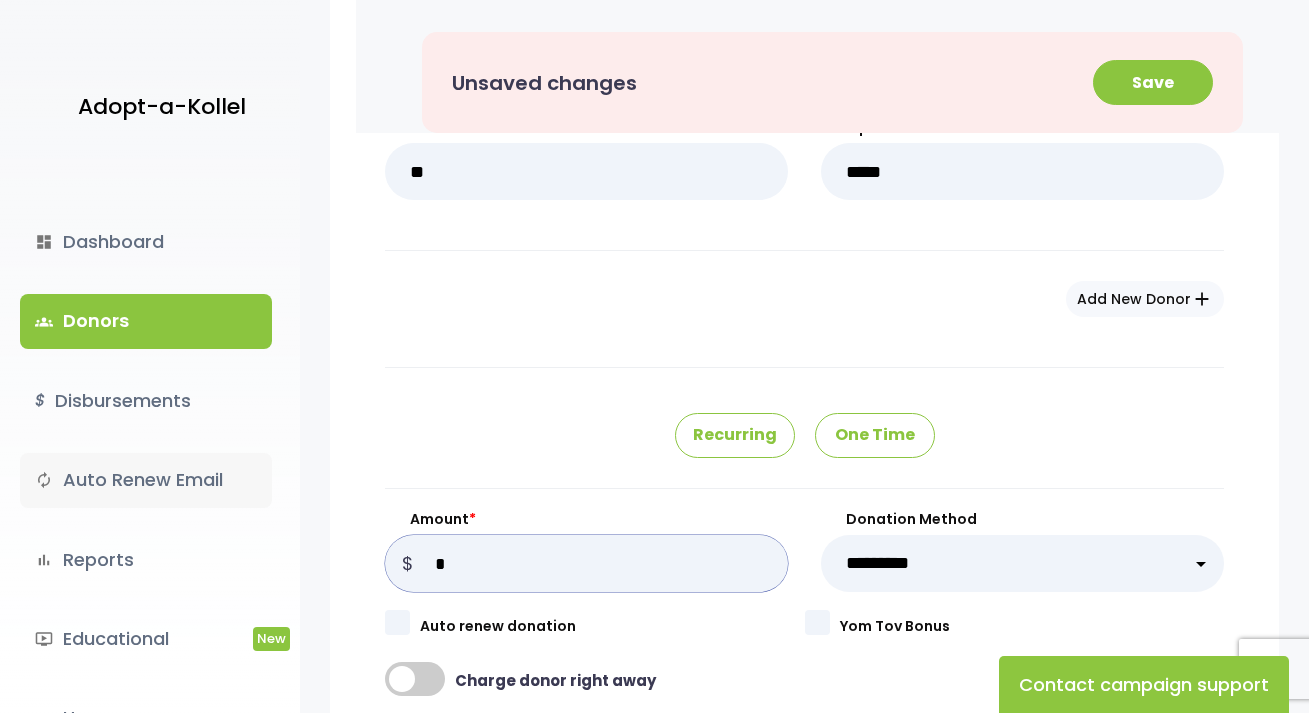 drag, startPoint x: 578, startPoint y: 555, endPoint x: 166, endPoint y: 493, distance: 416.63895 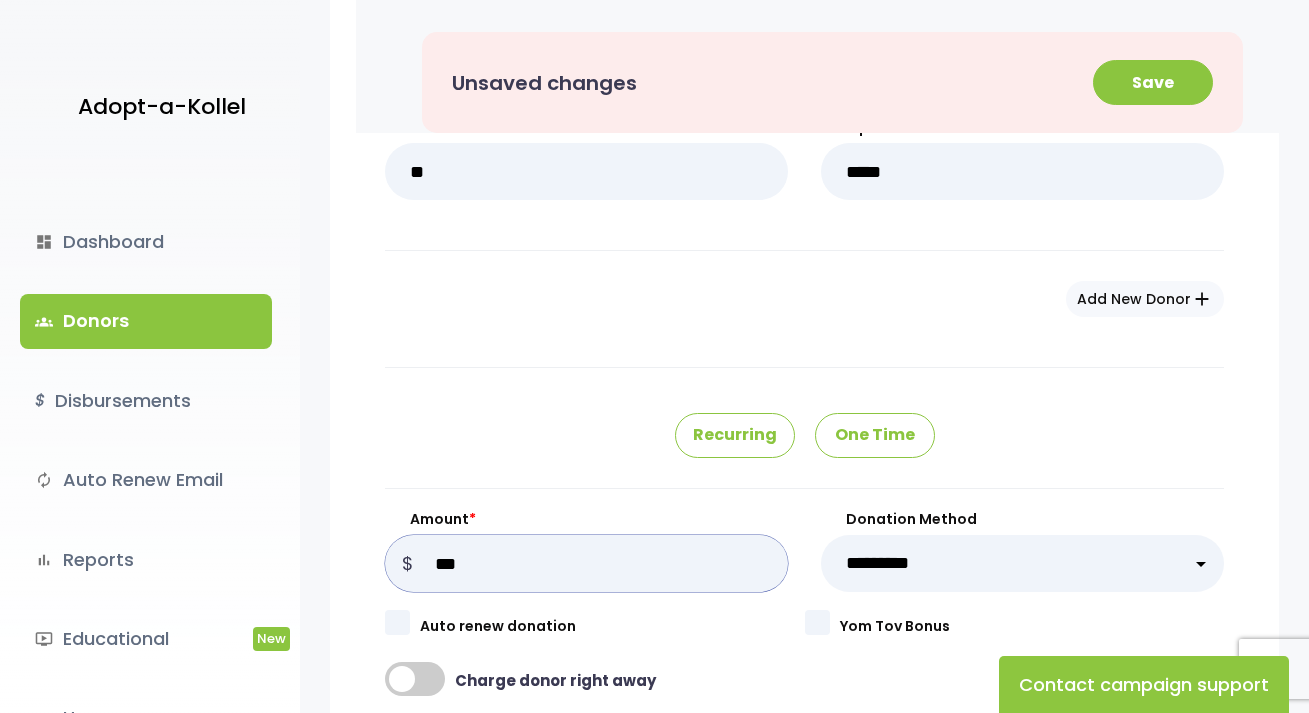 type on "***" 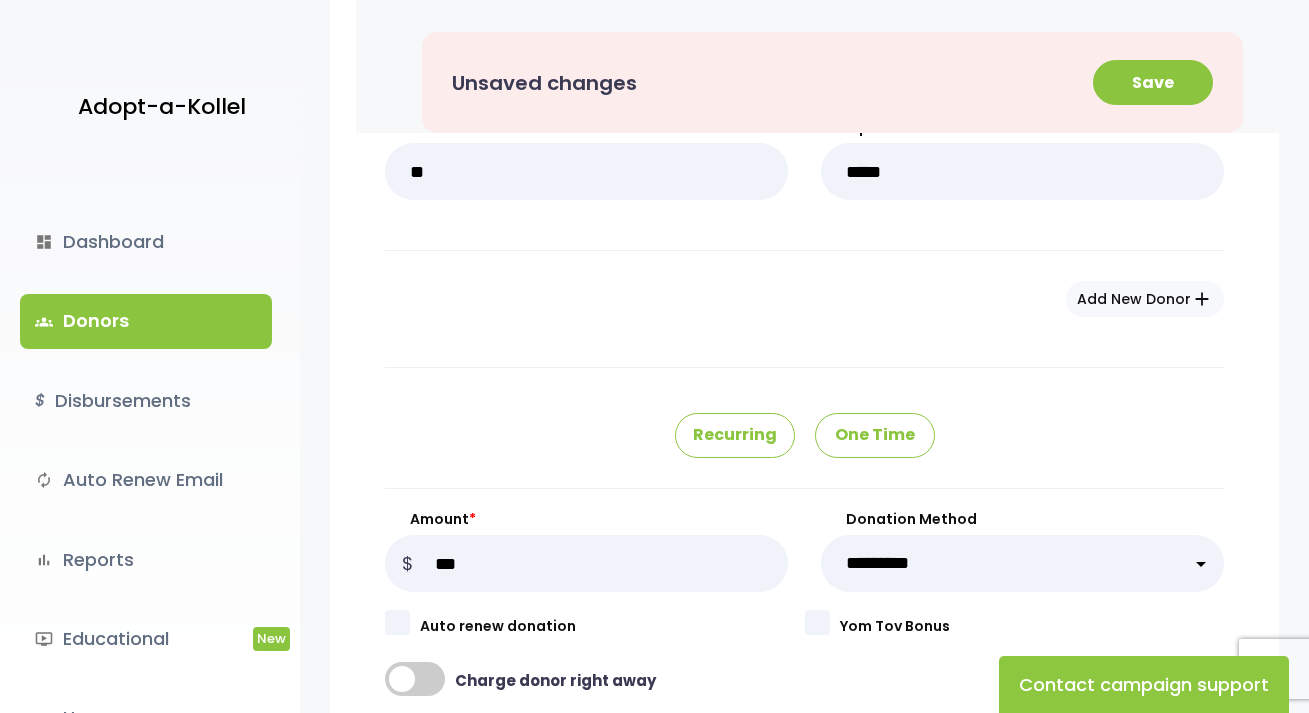 click on "One Time" at bounding box center (875, 435) 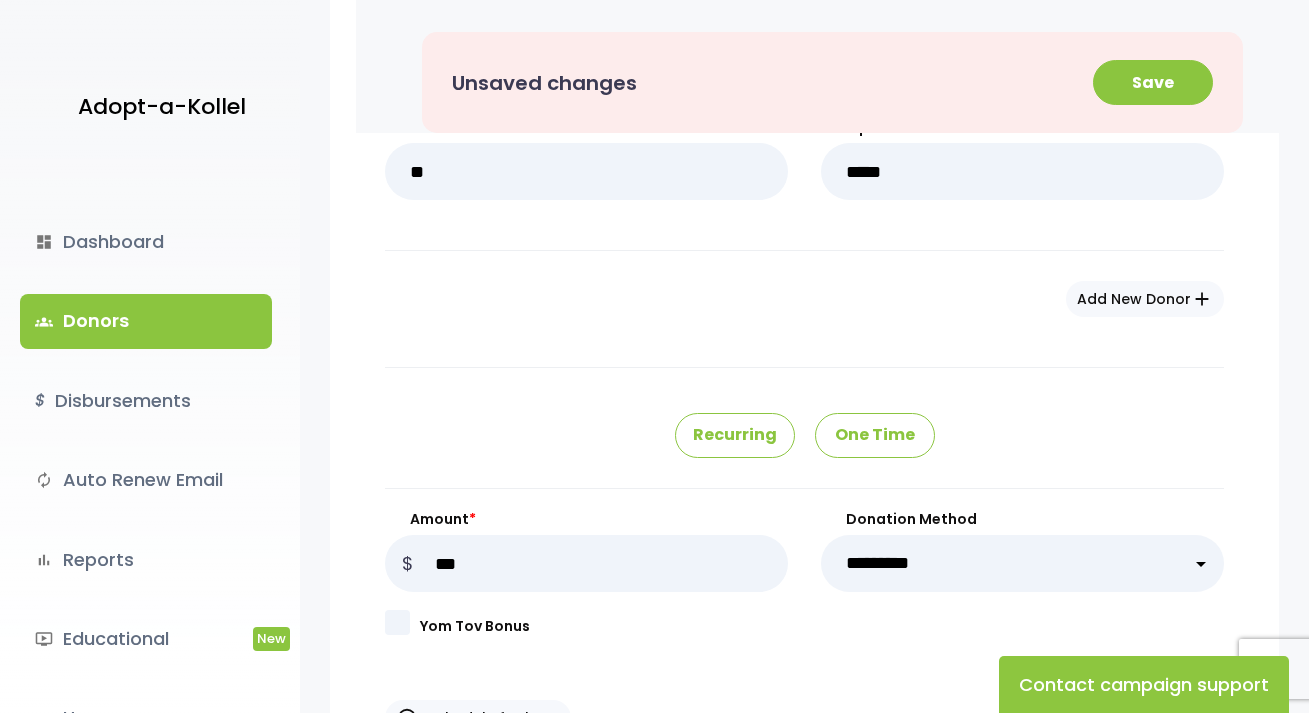 click on "**********" at bounding box center (1022, 563) 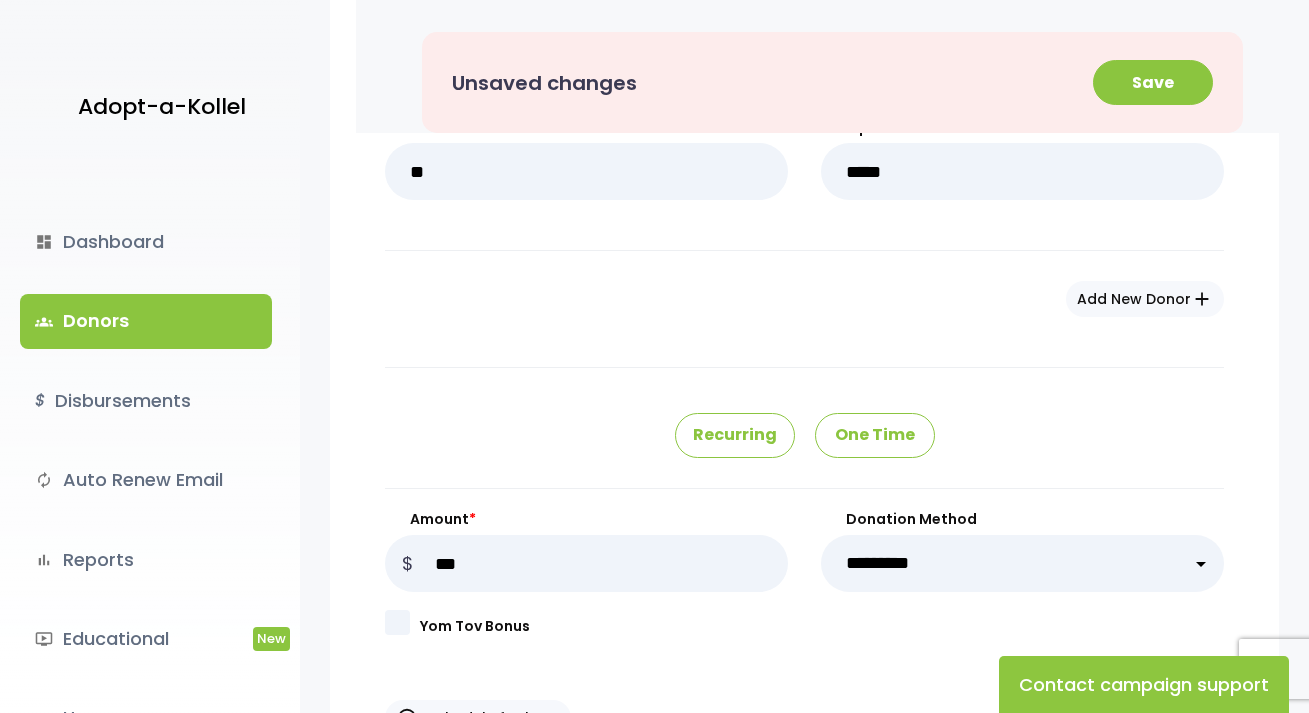 select on "**" 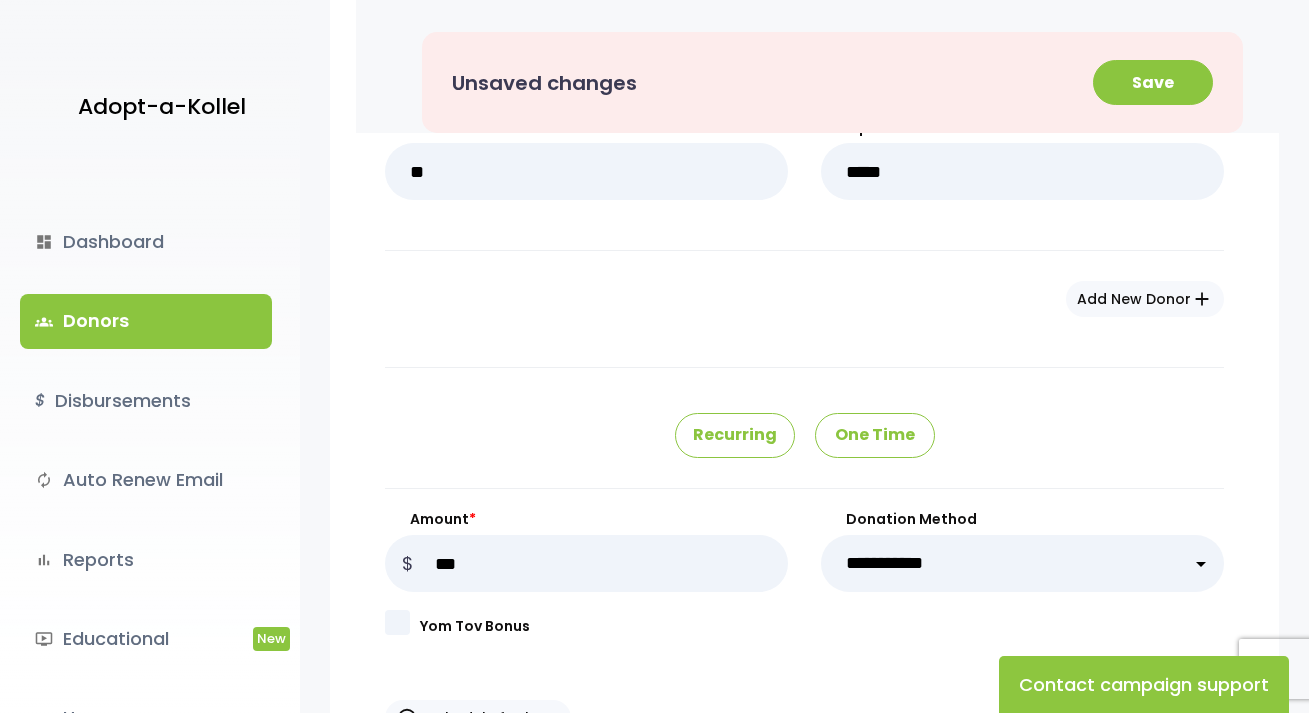 click on "**********" at bounding box center [1022, 563] 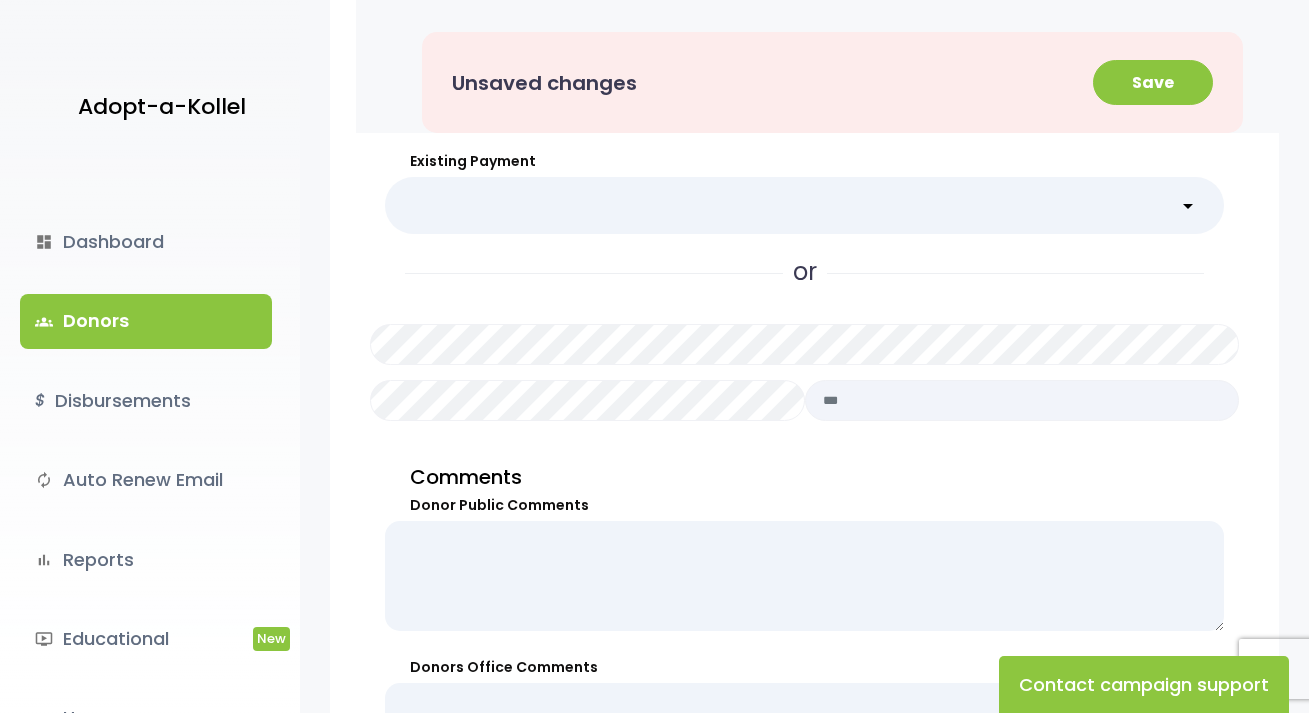 scroll, scrollTop: 1700, scrollLeft: 0, axis: vertical 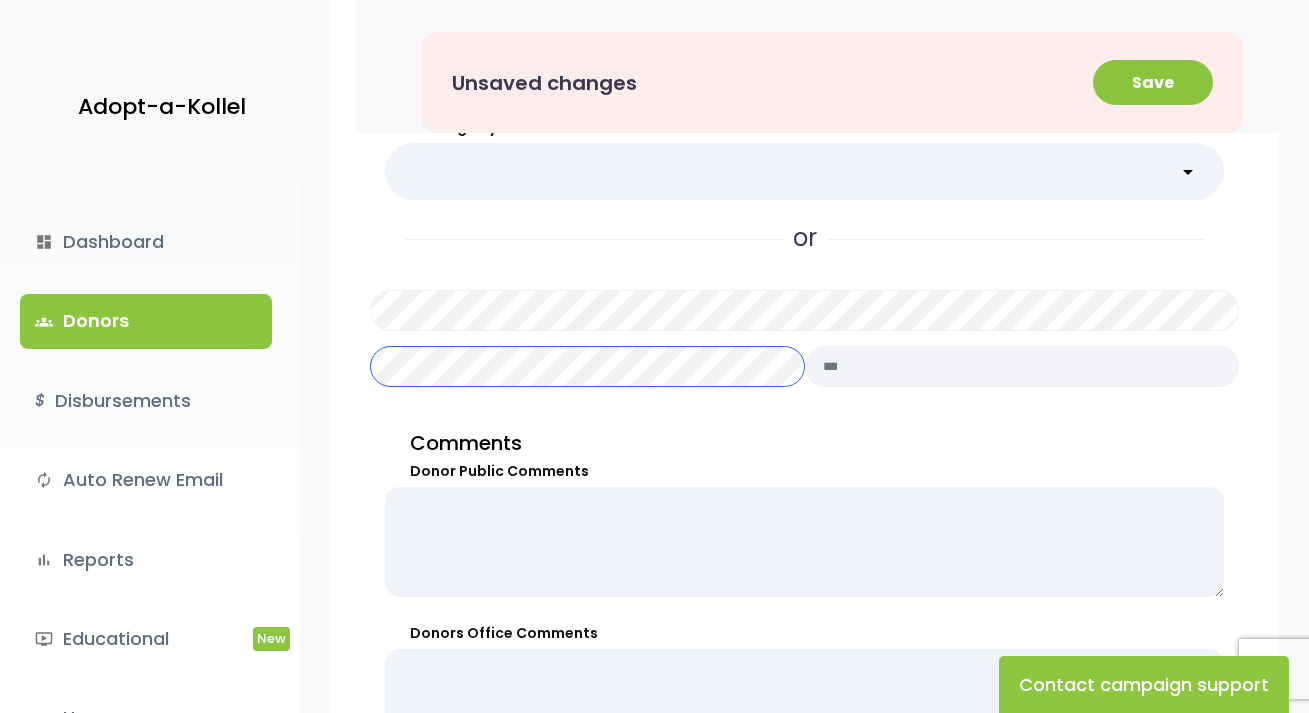 select 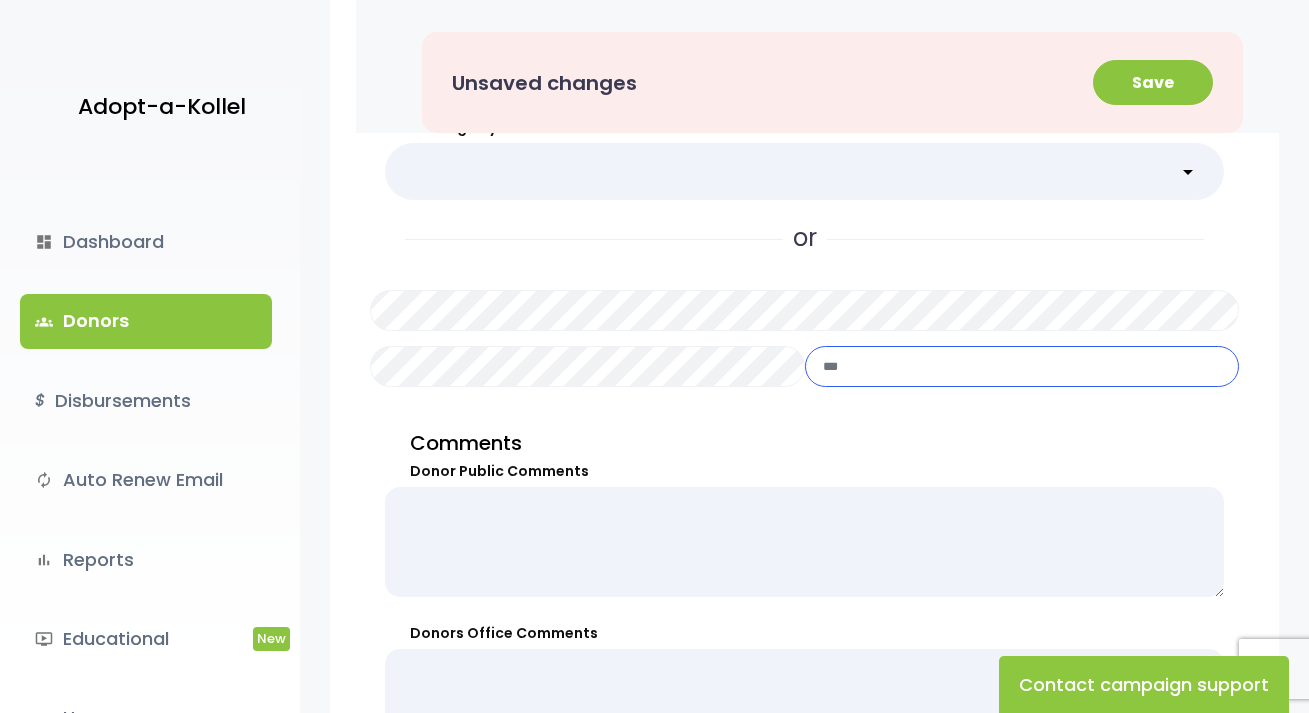 click at bounding box center [1022, 366] 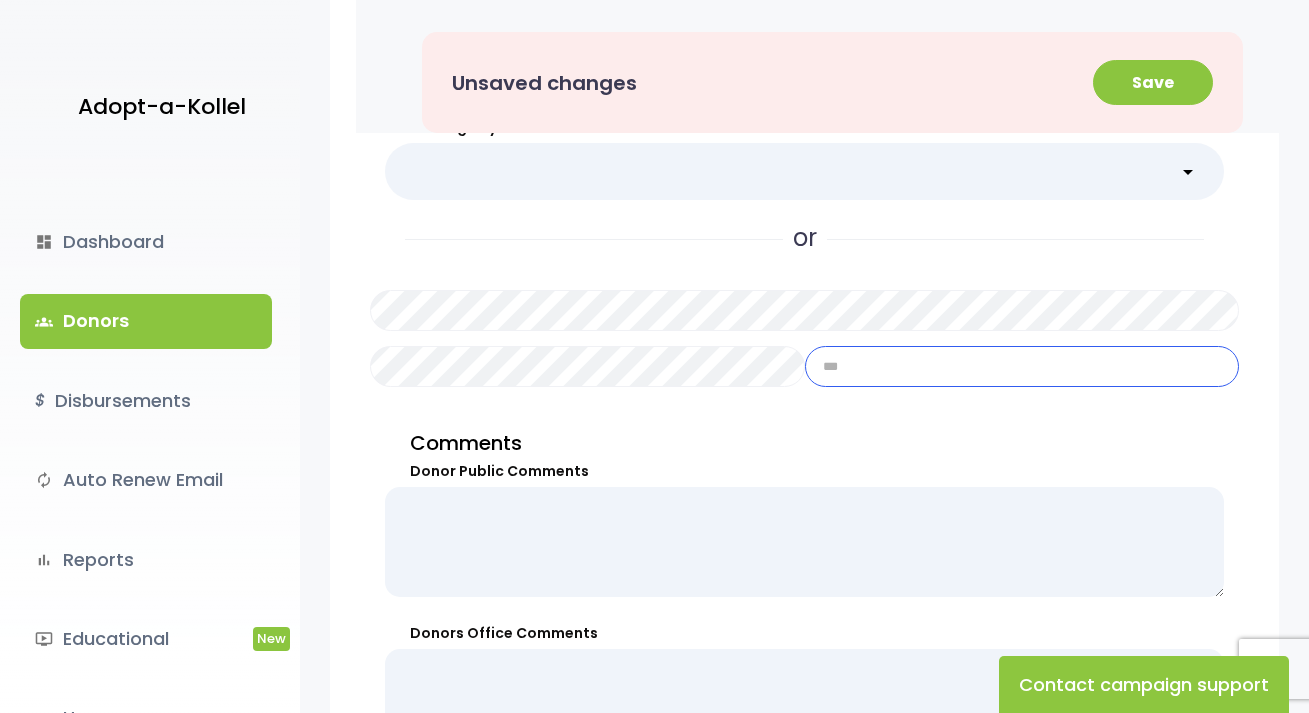 type on "***" 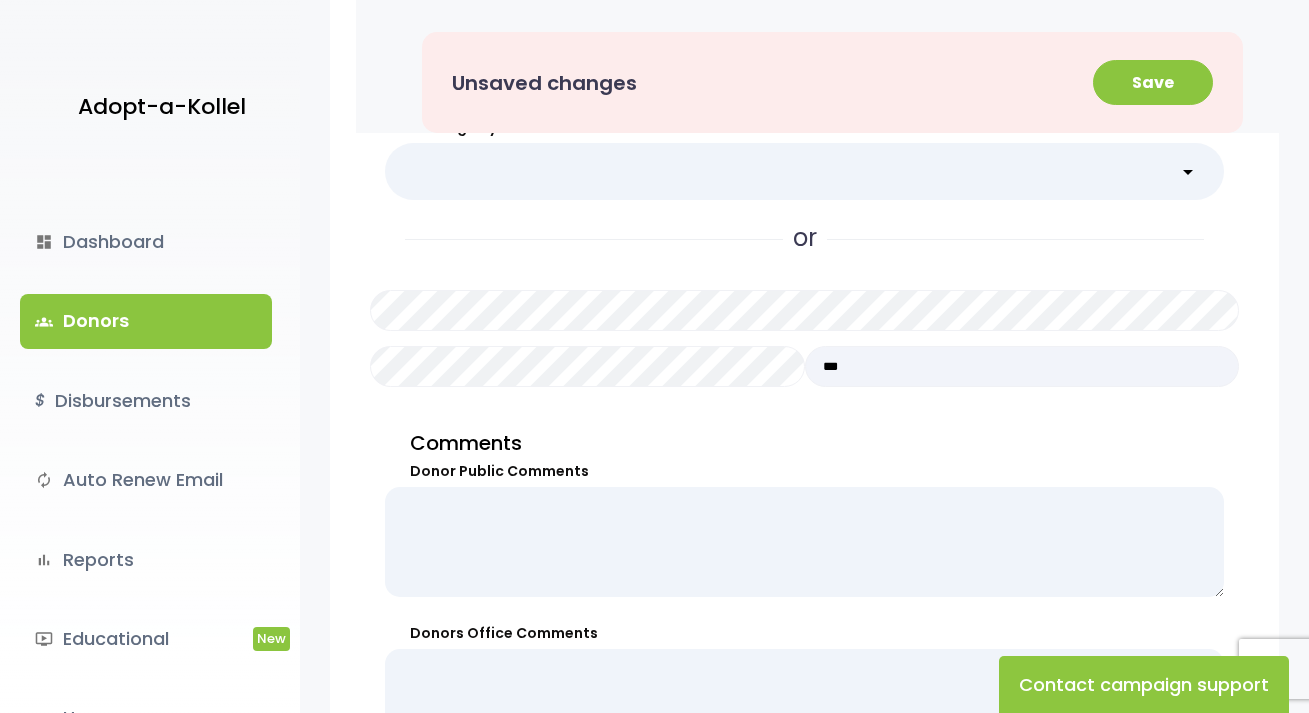 click on "Comments" at bounding box center (804, 443) 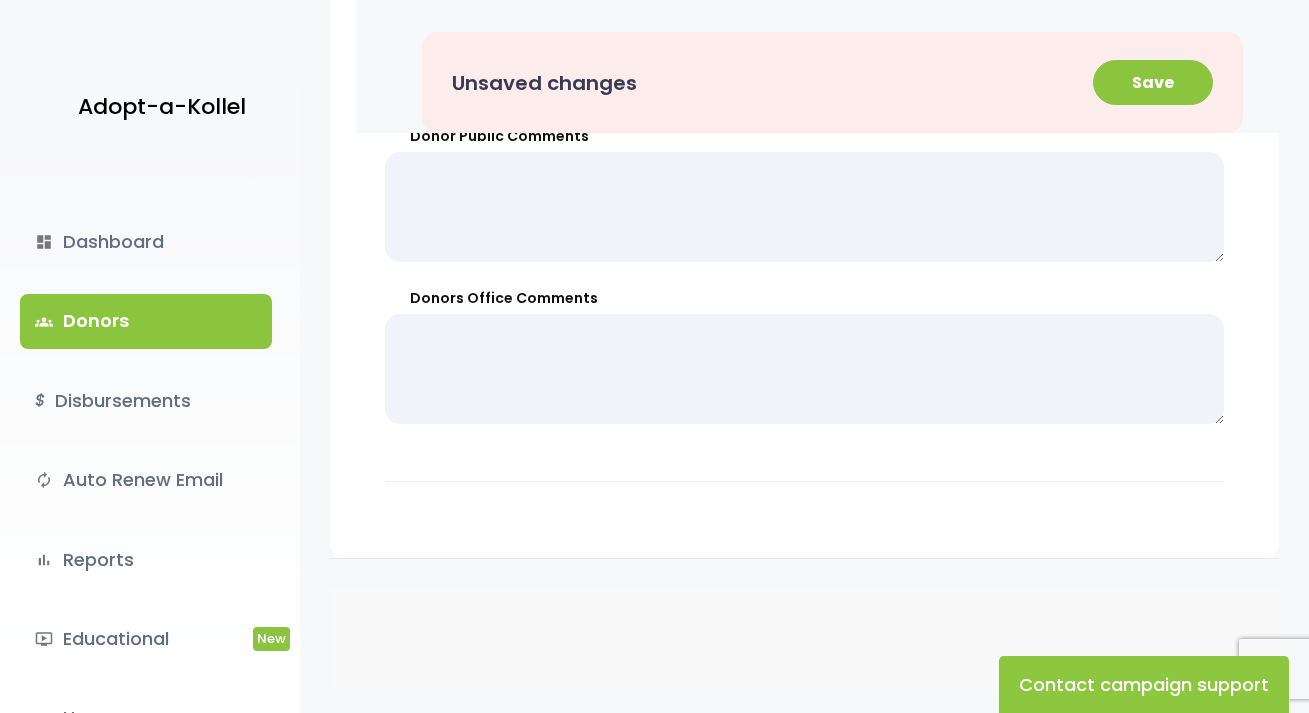 scroll, scrollTop: 2051, scrollLeft: 0, axis: vertical 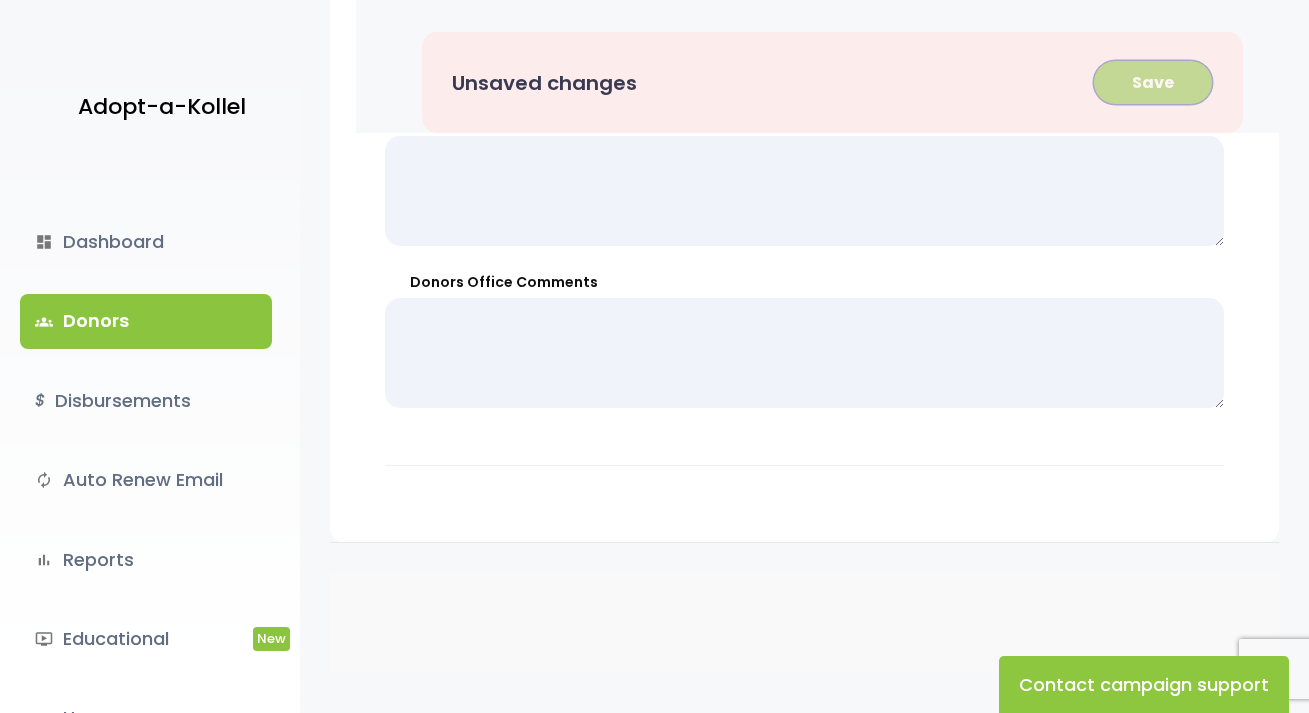click on "Save" at bounding box center (1153, 82) 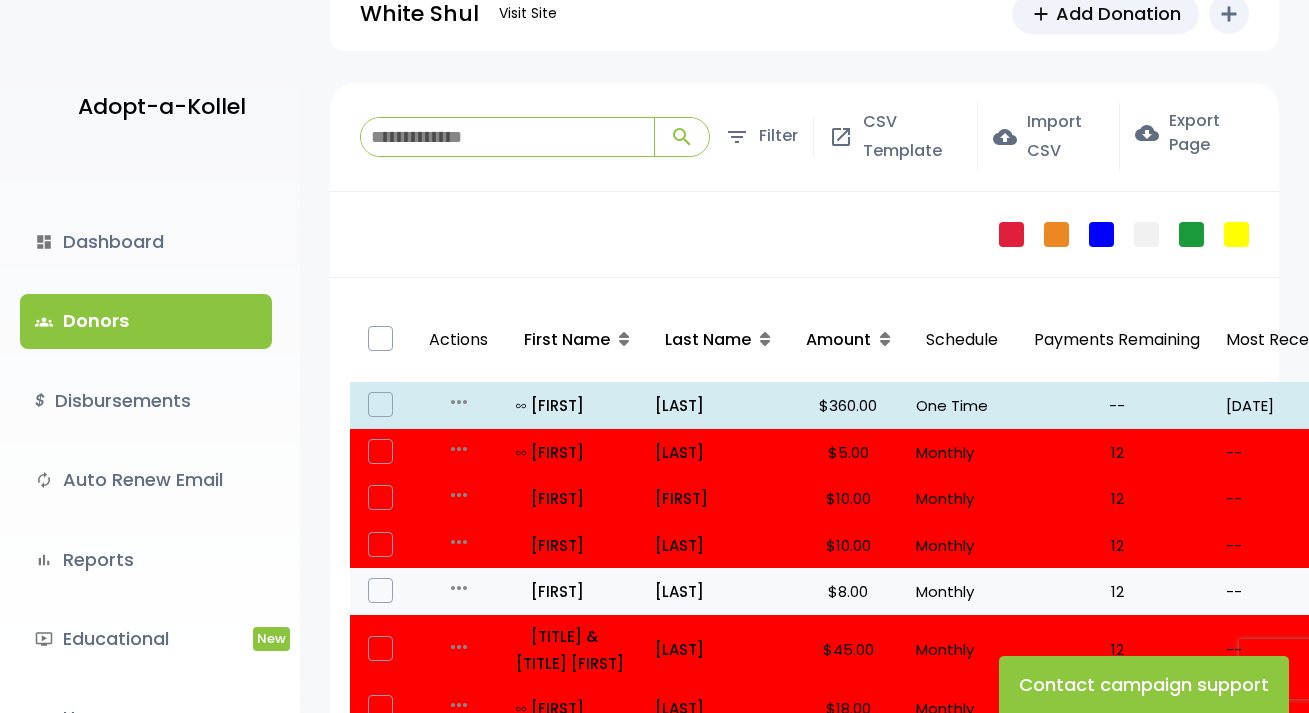 scroll, scrollTop: 0, scrollLeft: 0, axis: both 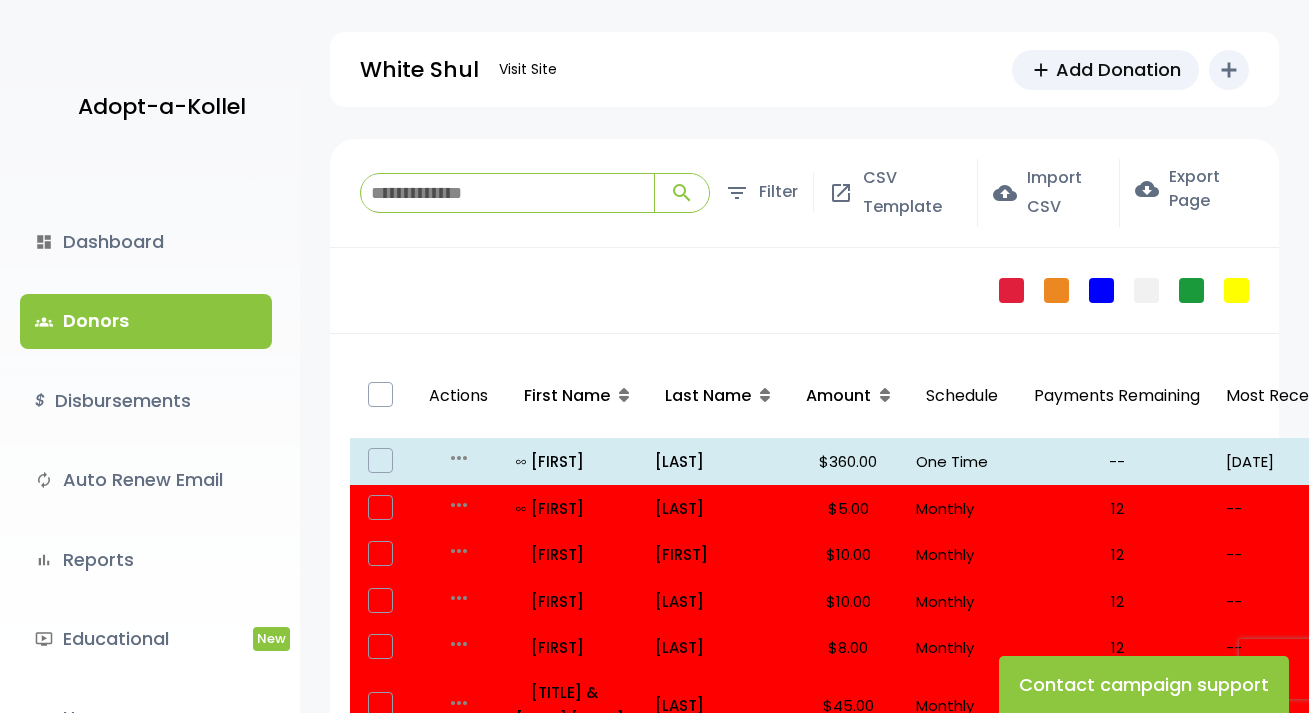 click at bounding box center [507, 193] 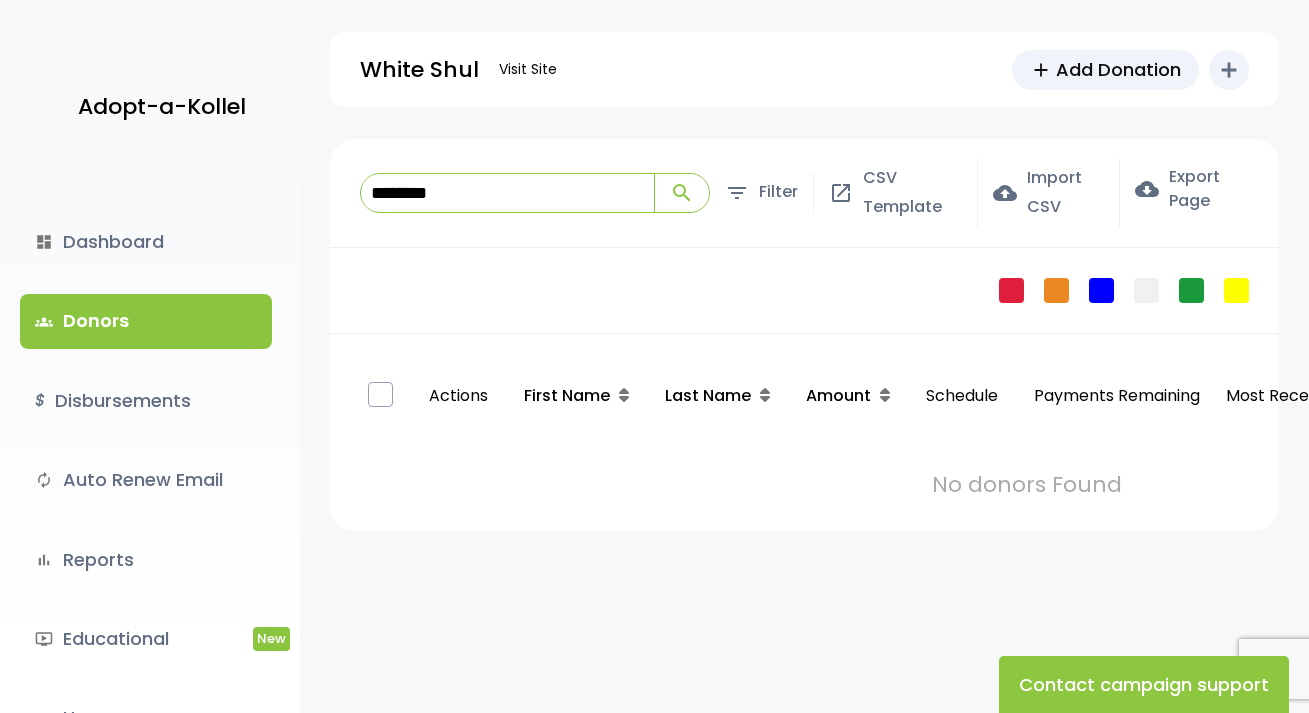type on "*********" 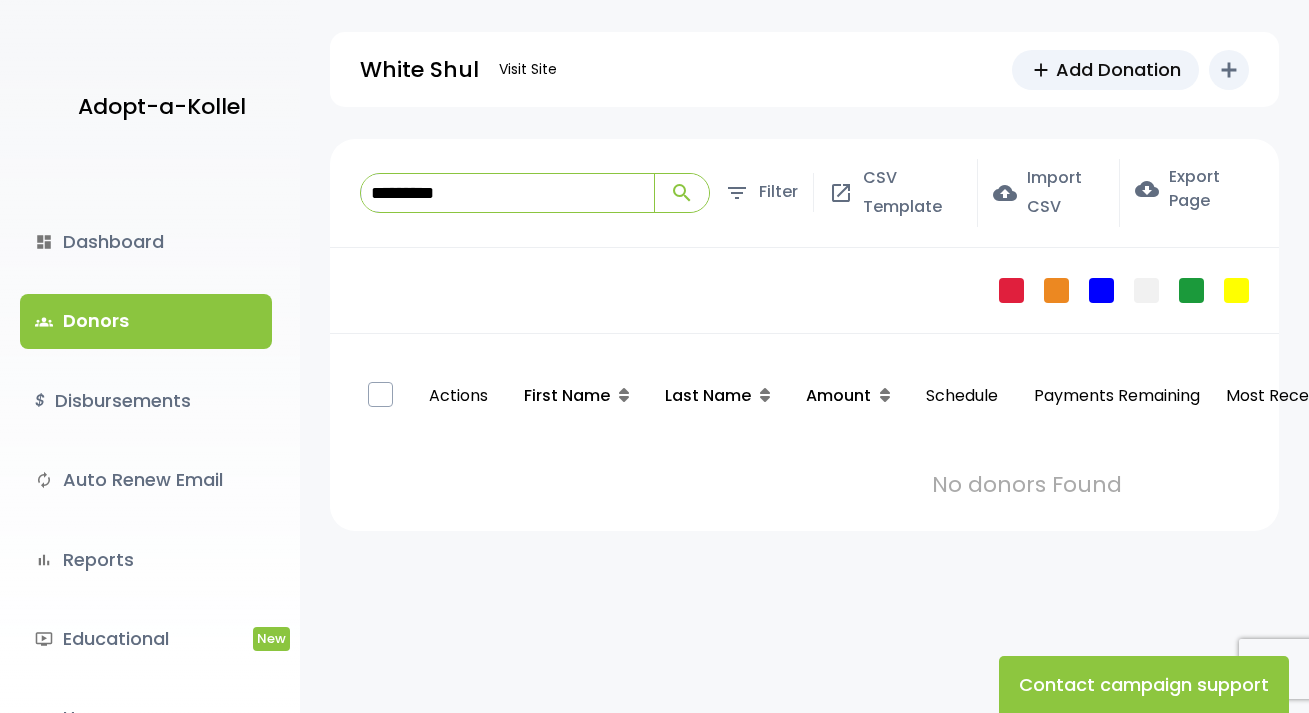 click on "*********" at bounding box center [507, 193] 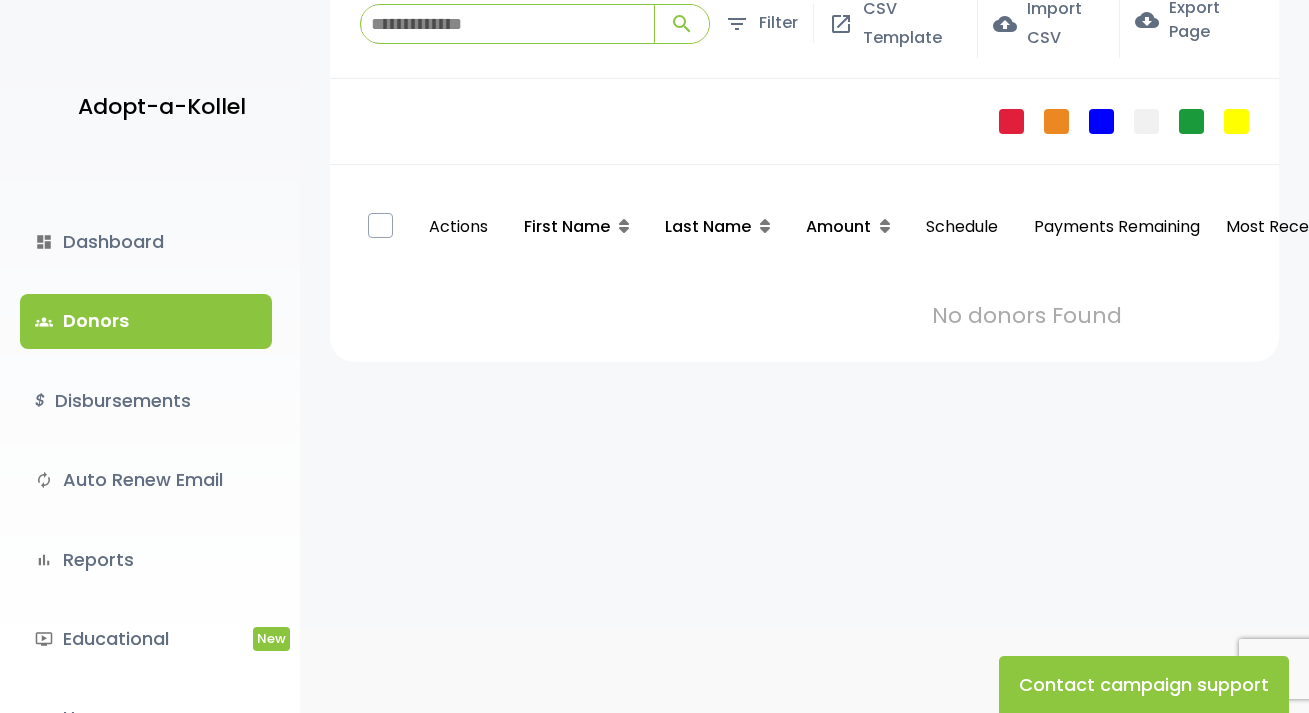 scroll, scrollTop: 183, scrollLeft: 0, axis: vertical 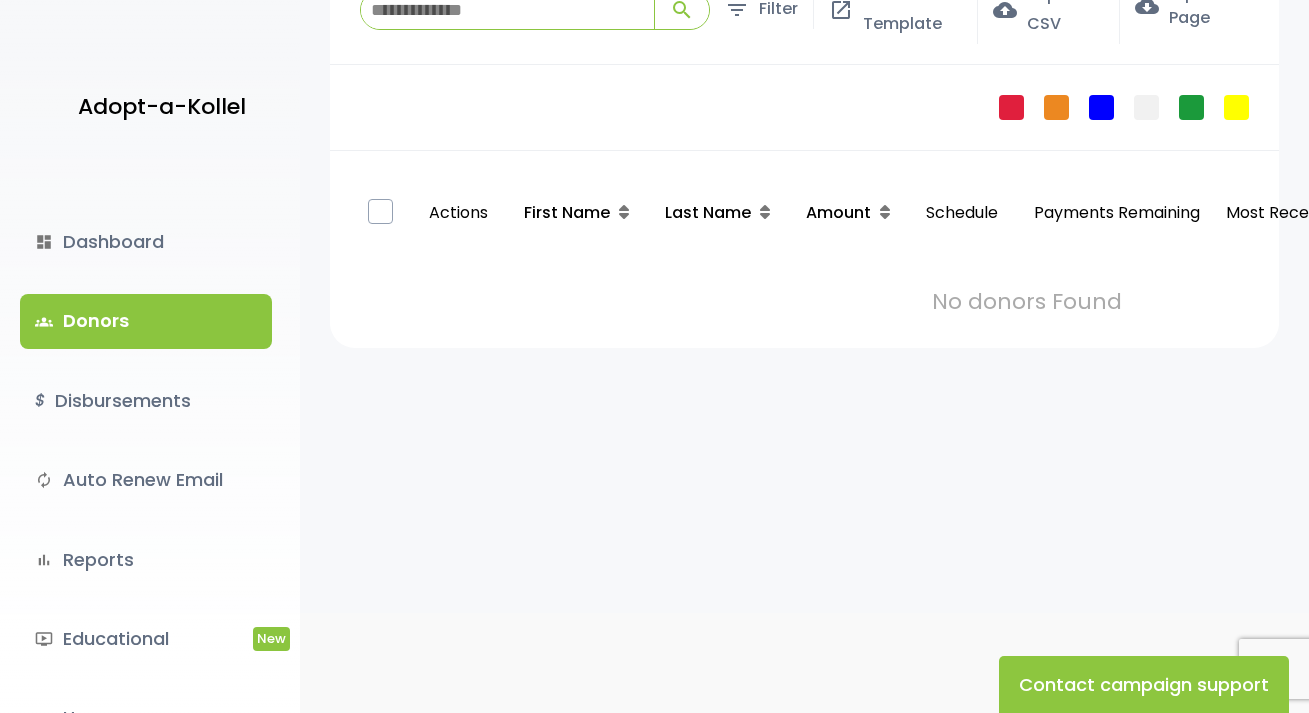 click on "groups Donors" at bounding box center [146, 321] 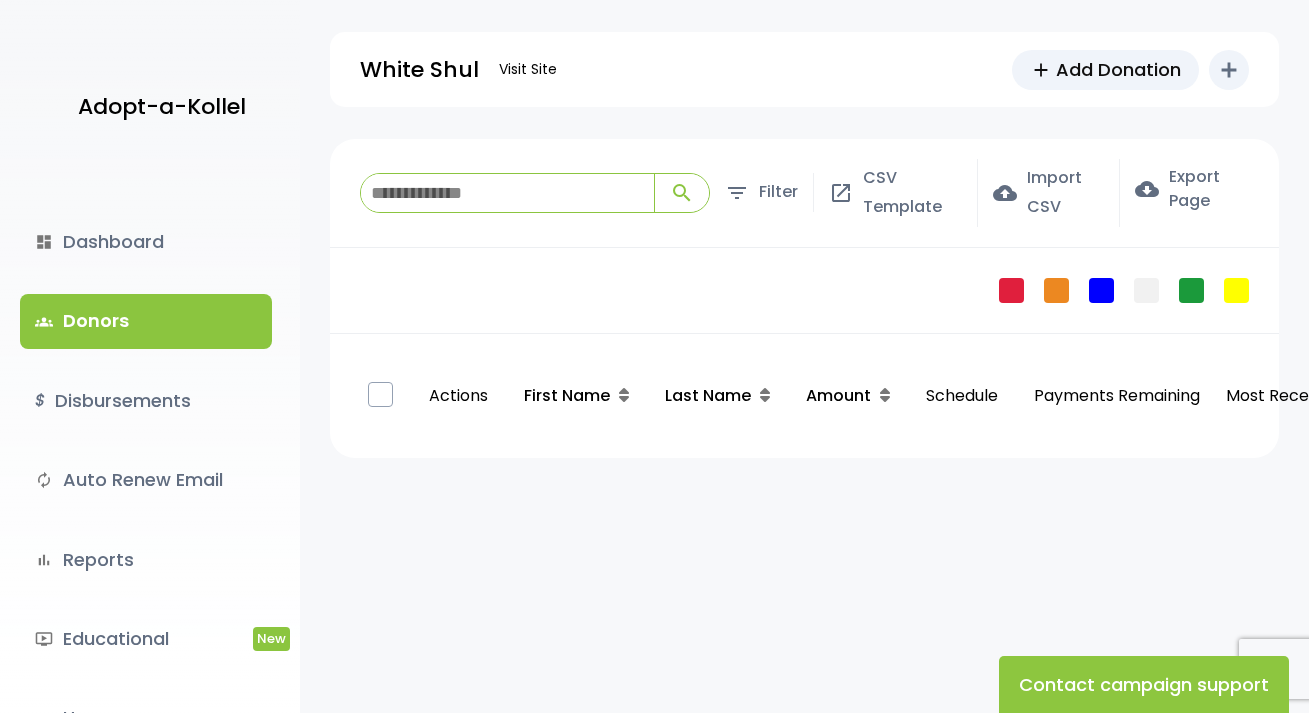 scroll, scrollTop: 0, scrollLeft: 0, axis: both 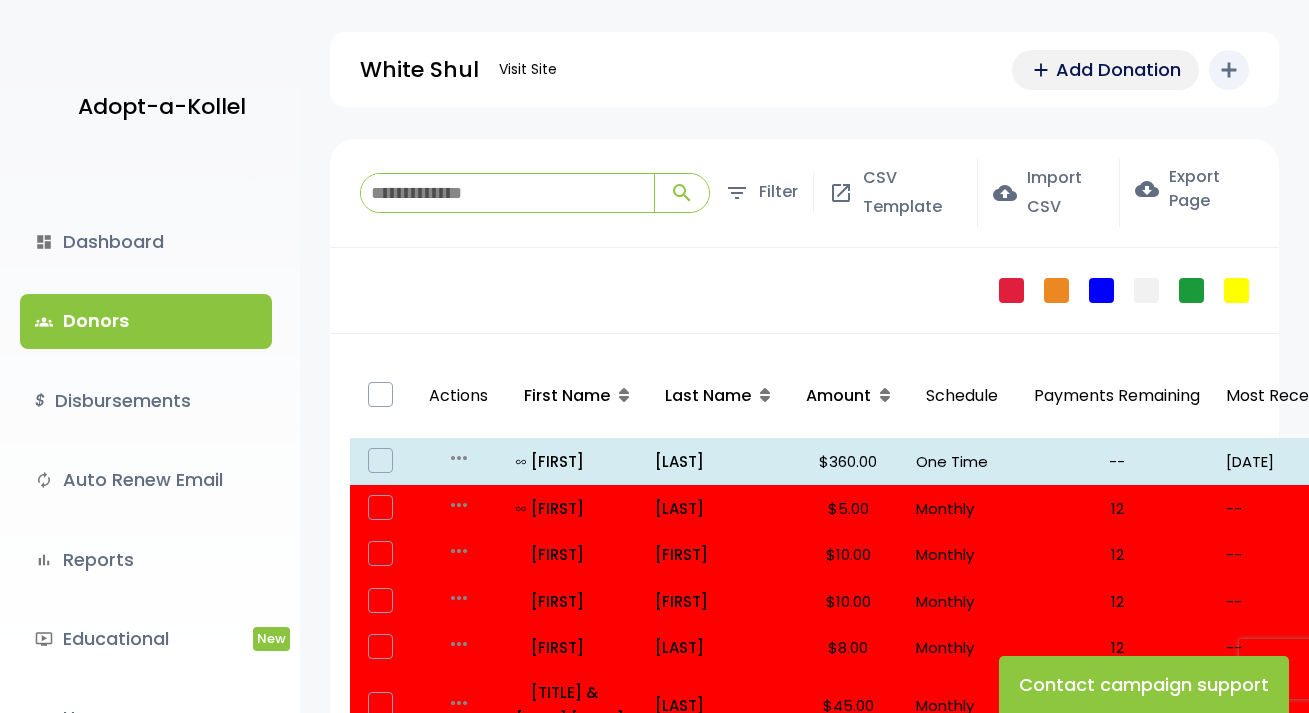 click on "Add Donation" at bounding box center [1118, 69] 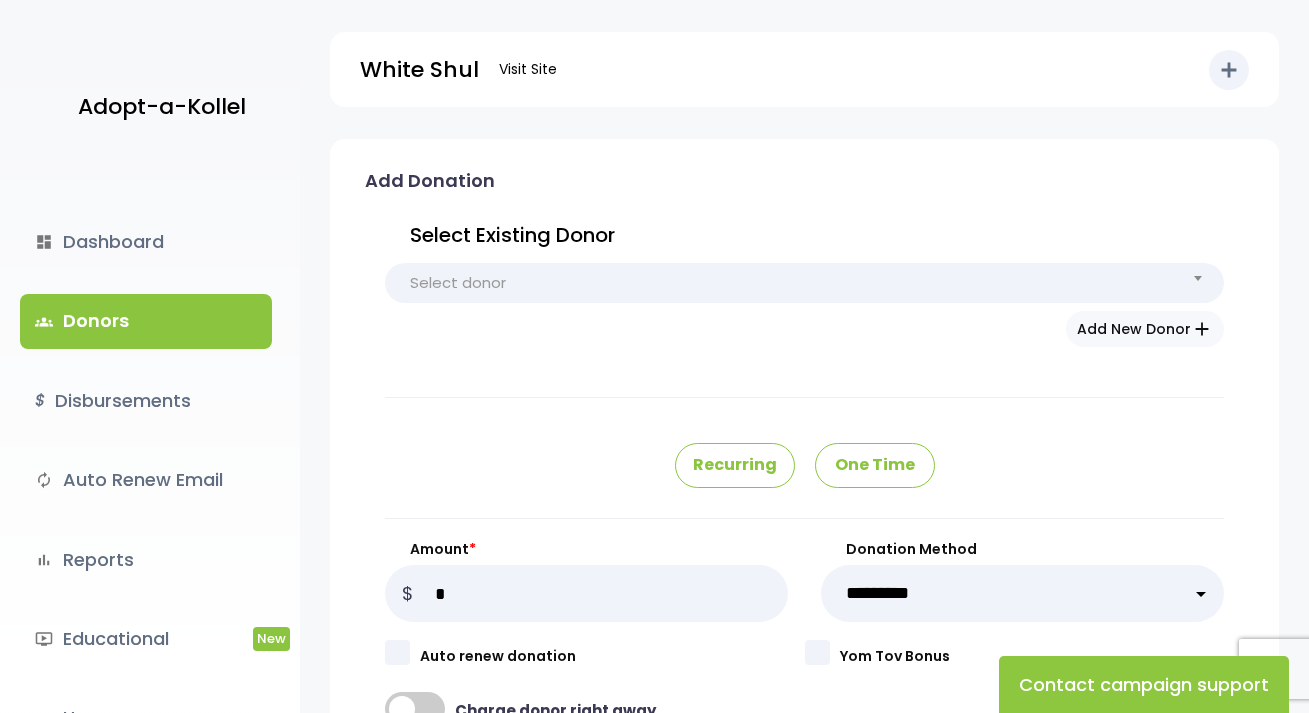 scroll, scrollTop: 0, scrollLeft: 0, axis: both 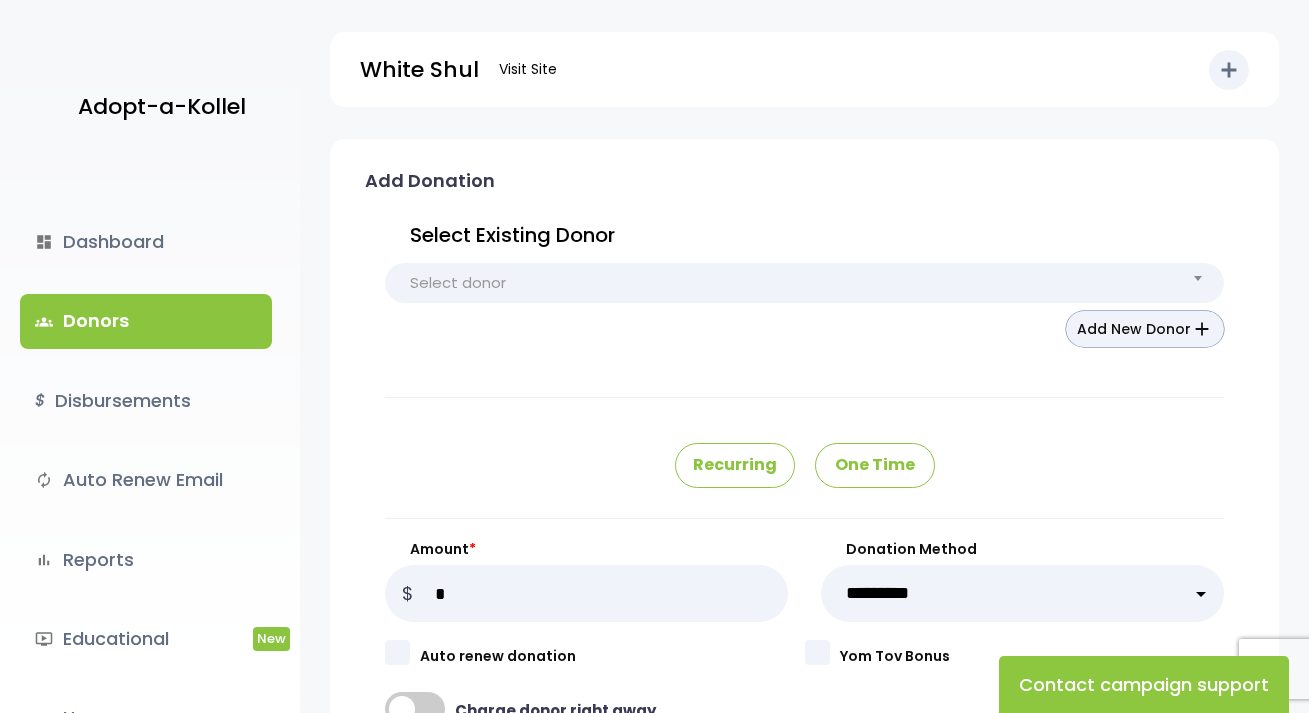 click on "Add New Donor add" at bounding box center (1145, 329) 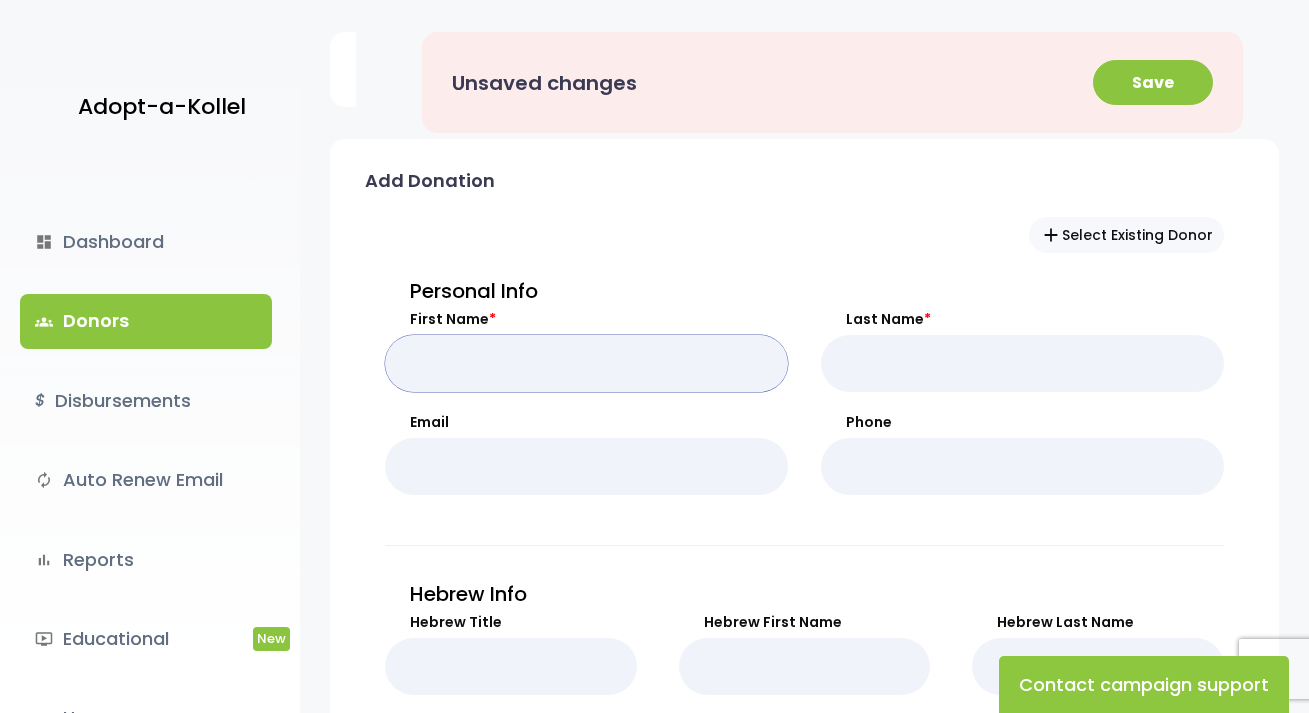 drag, startPoint x: 471, startPoint y: 373, endPoint x: 452, endPoint y: 377, distance: 19.416489 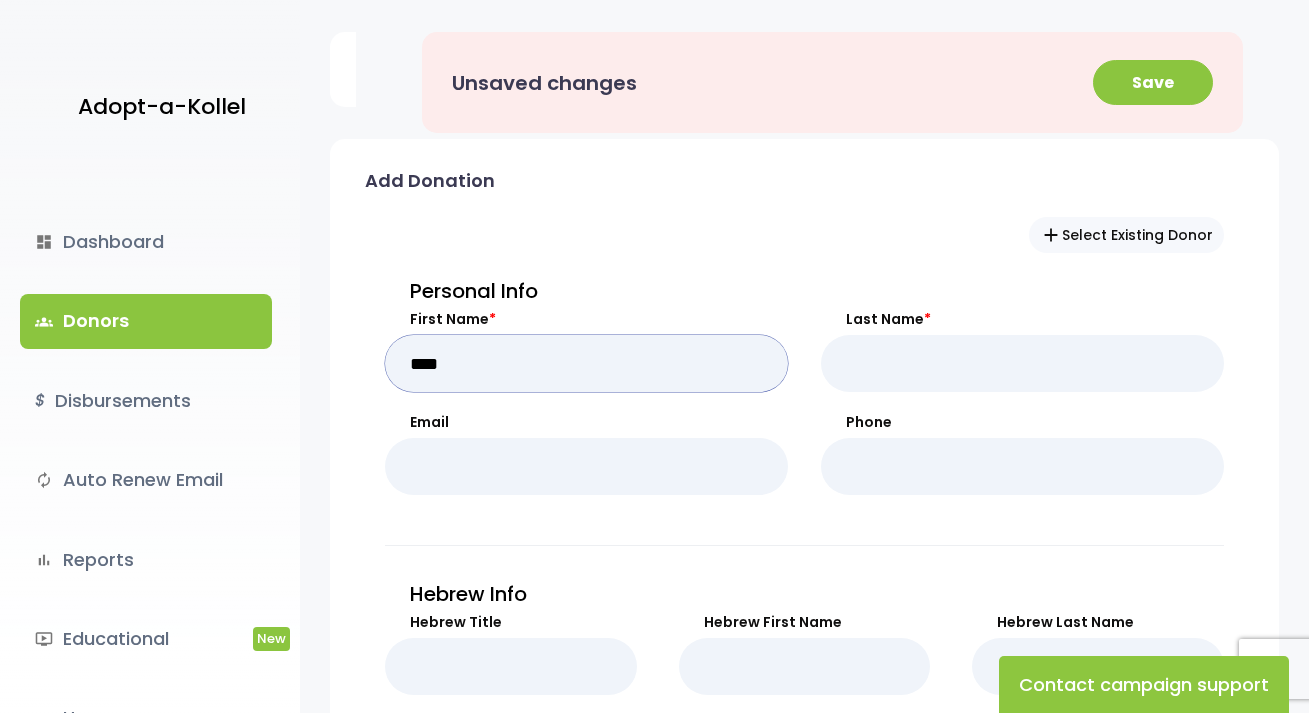 type on "****" 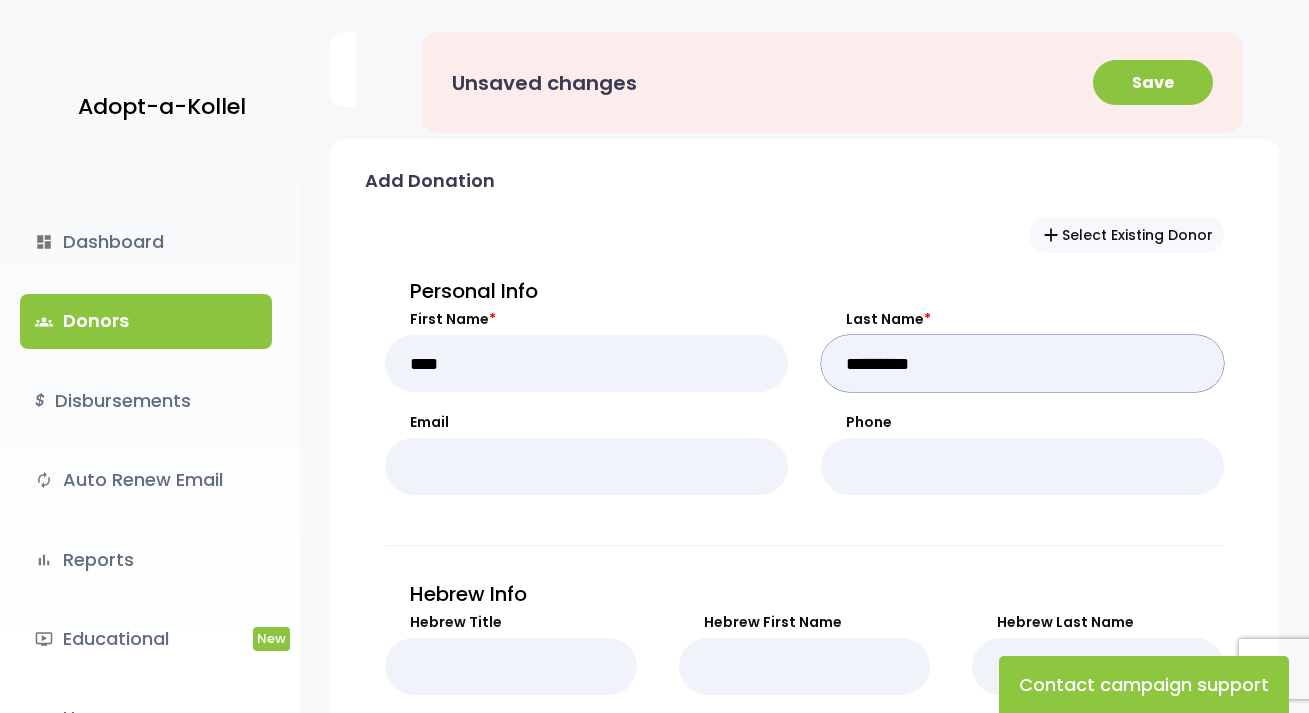 type on "*********" 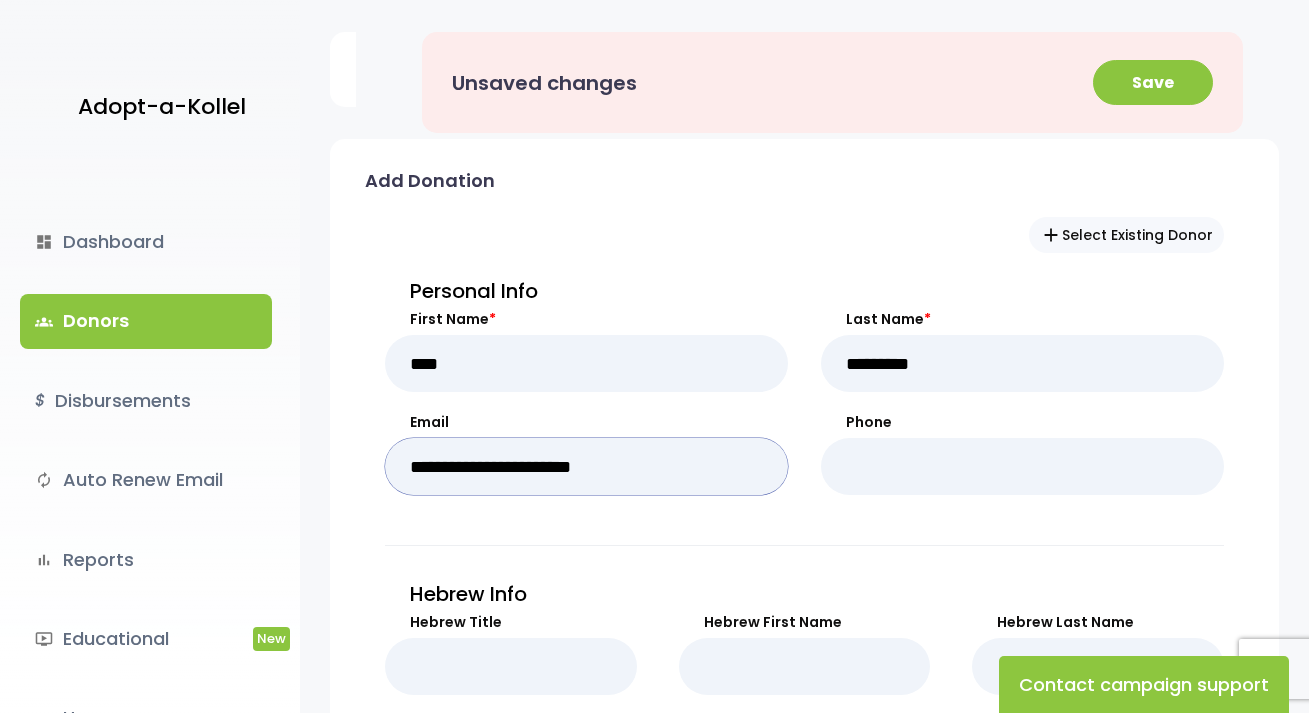 type on "**********" 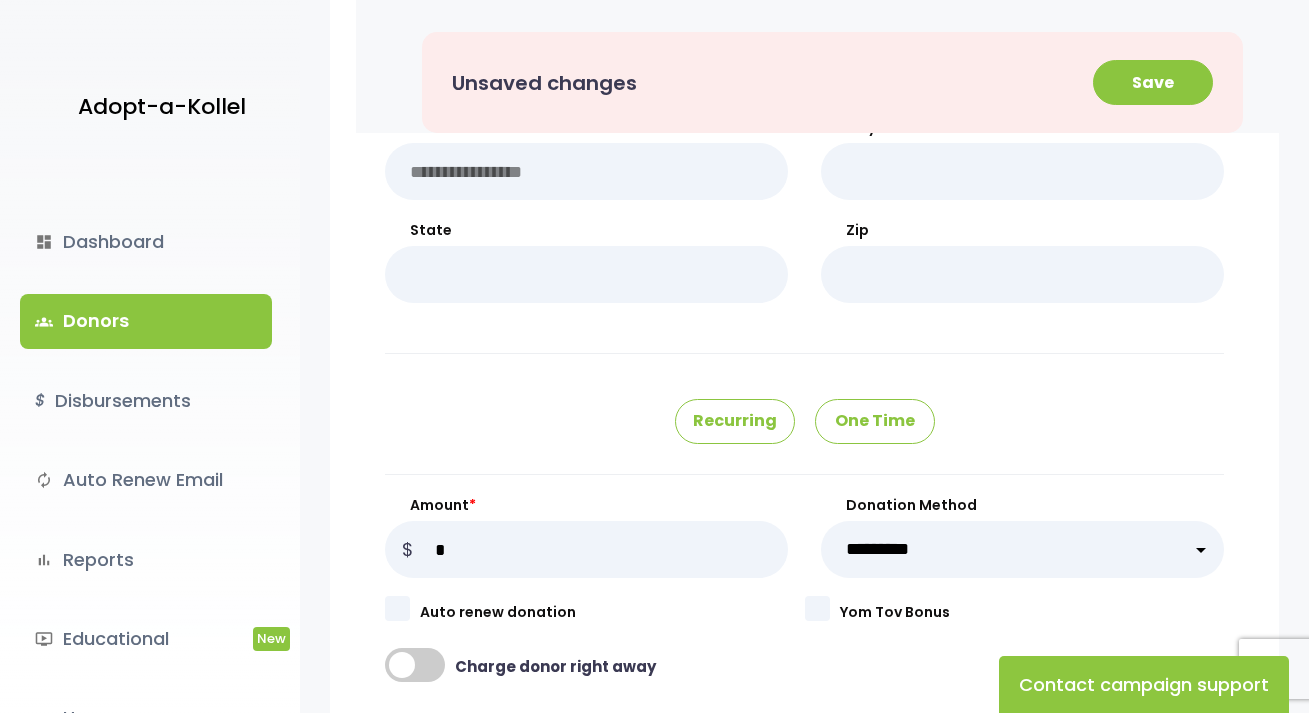 scroll, scrollTop: 800, scrollLeft: 0, axis: vertical 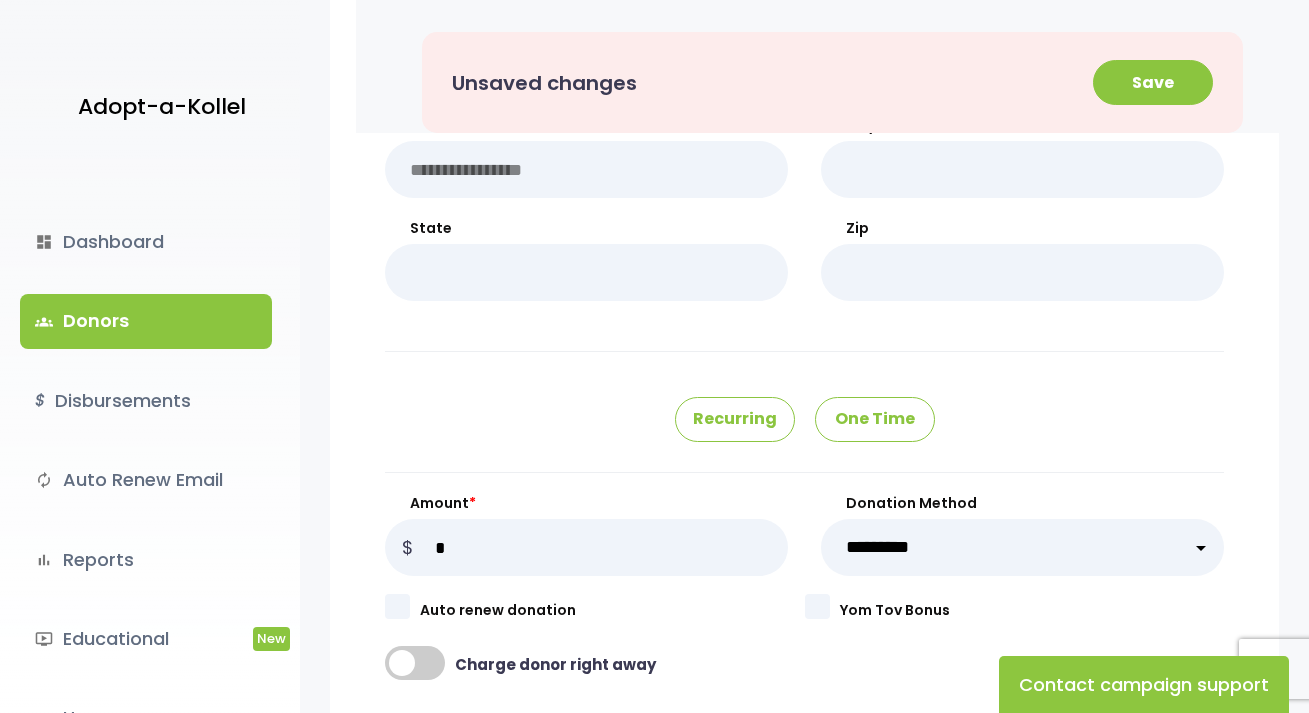 type on "**********" 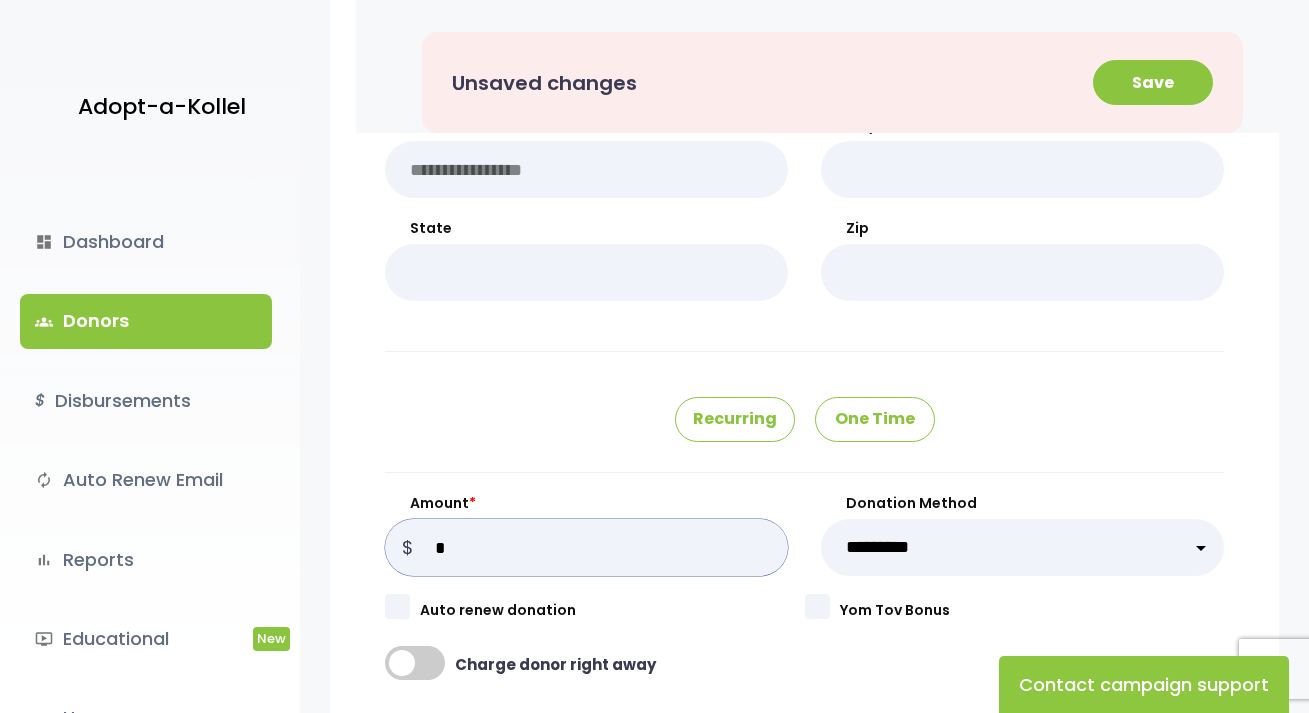 drag, startPoint x: 489, startPoint y: 556, endPoint x: 224, endPoint y: 530, distance: 266.27243 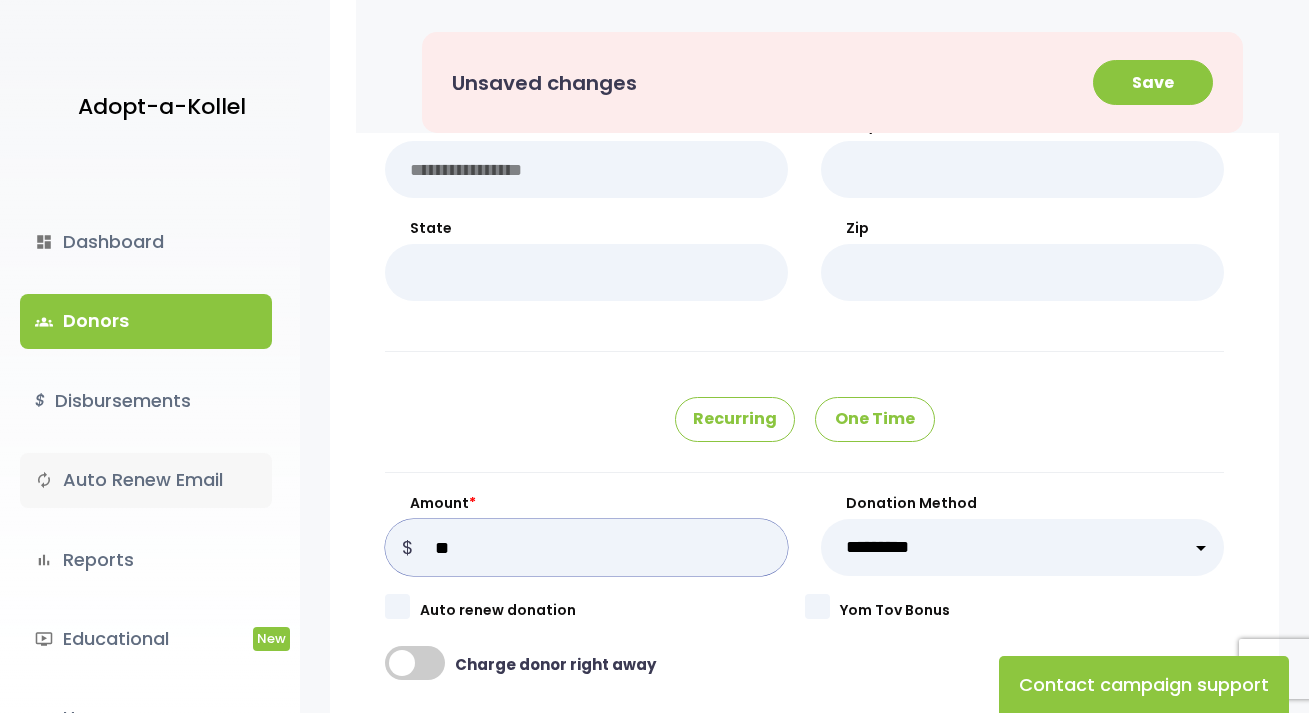 type on "*" 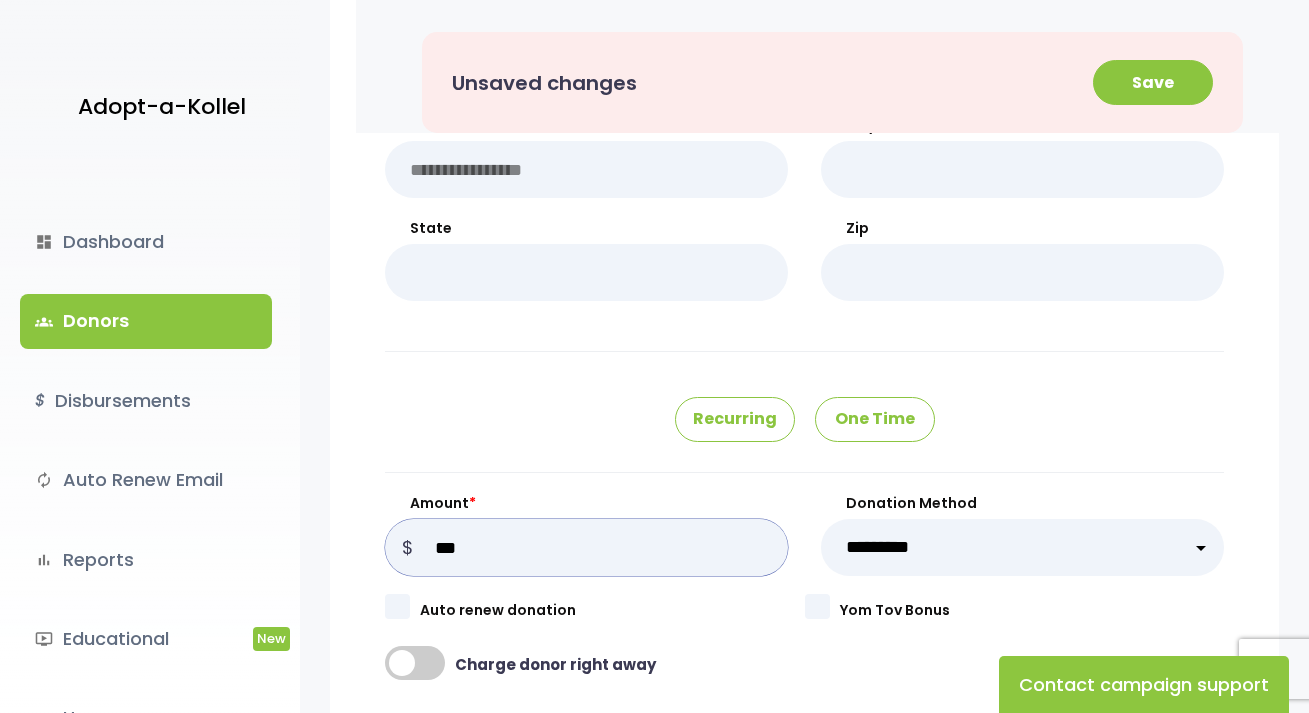 scroll, scrollTop: 900, scrollLeft: 0, axis: vertical 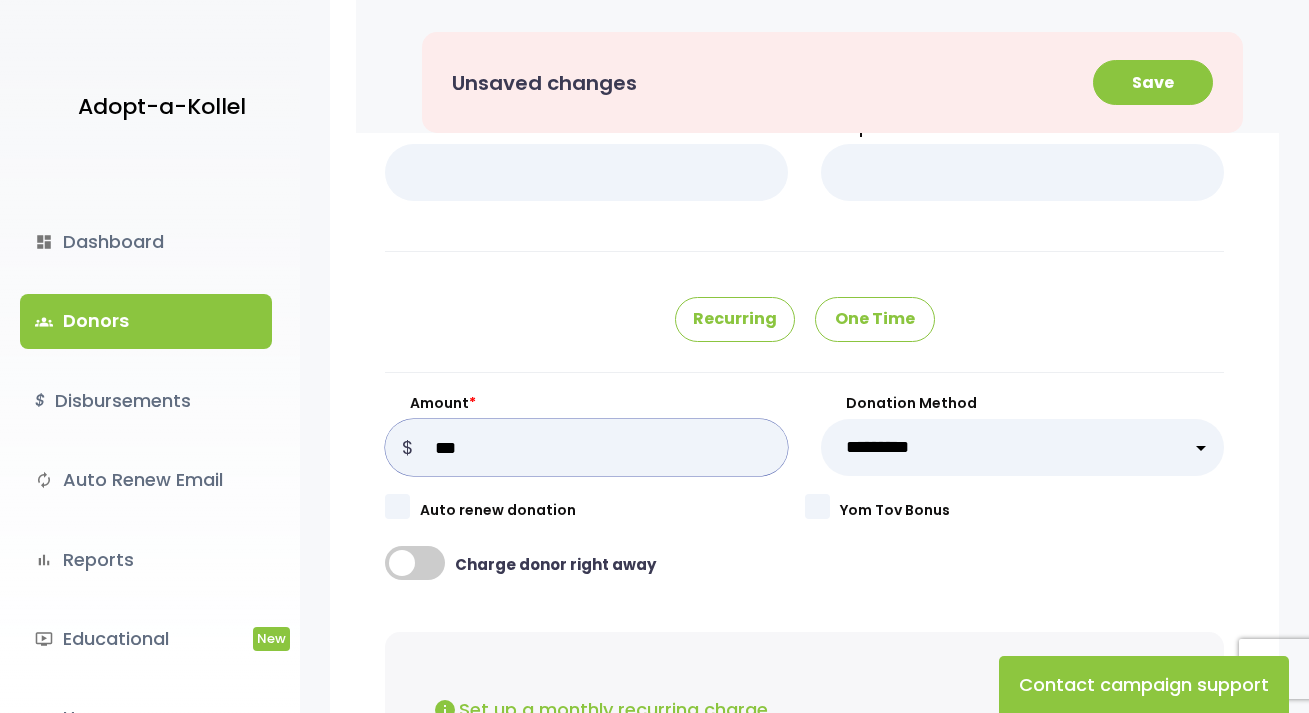 type on "***" 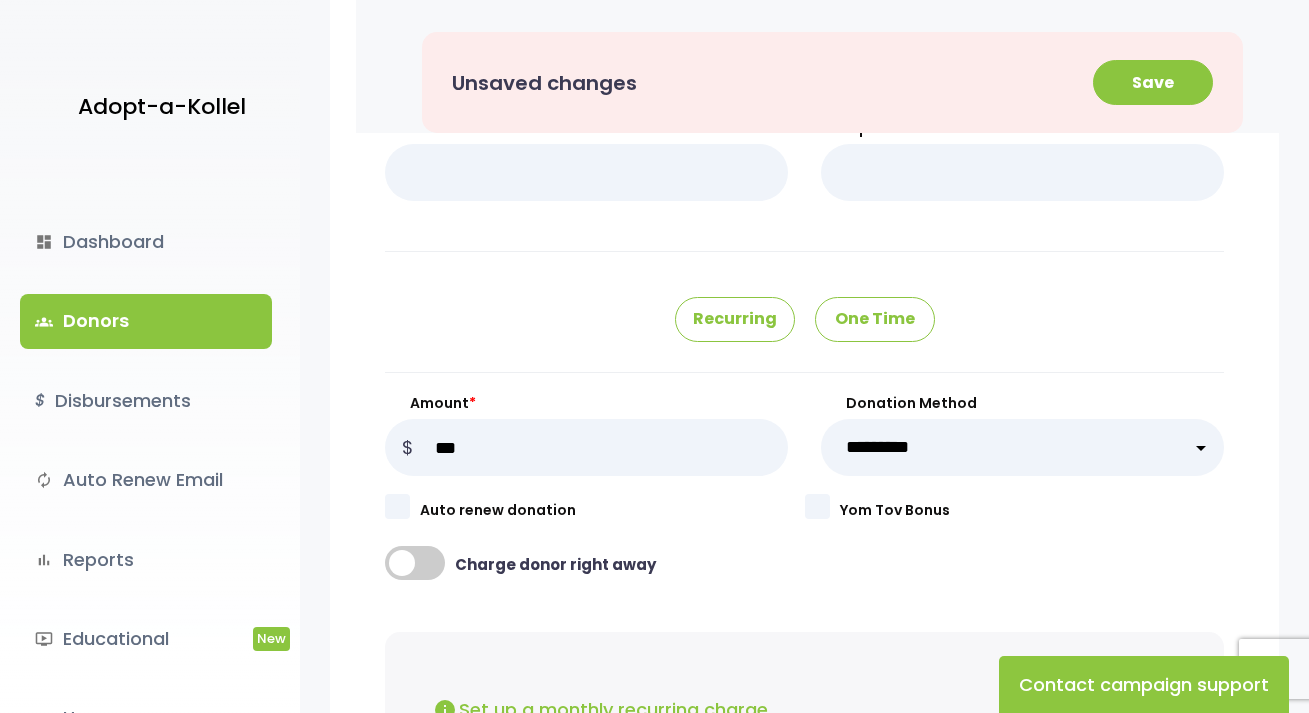 click on "One Time" at bounding box center [875, 319] 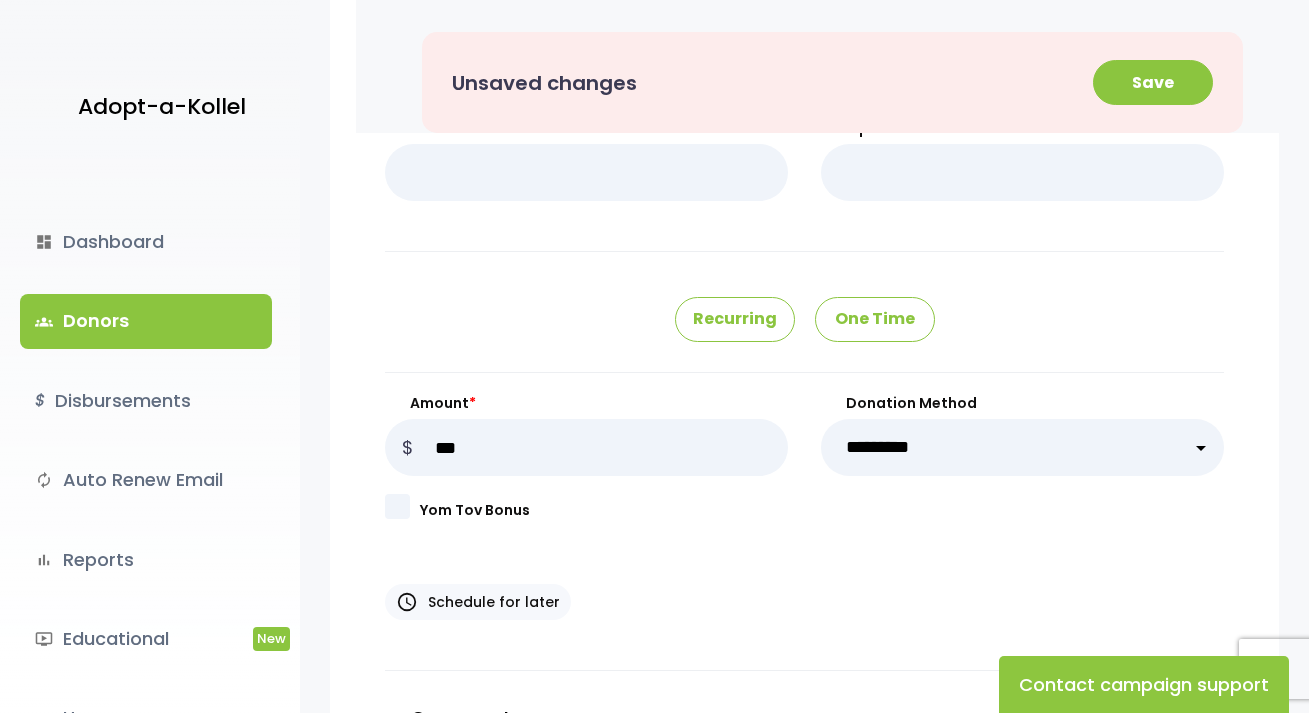 click on "**********" at bounding box center [1022, 447] 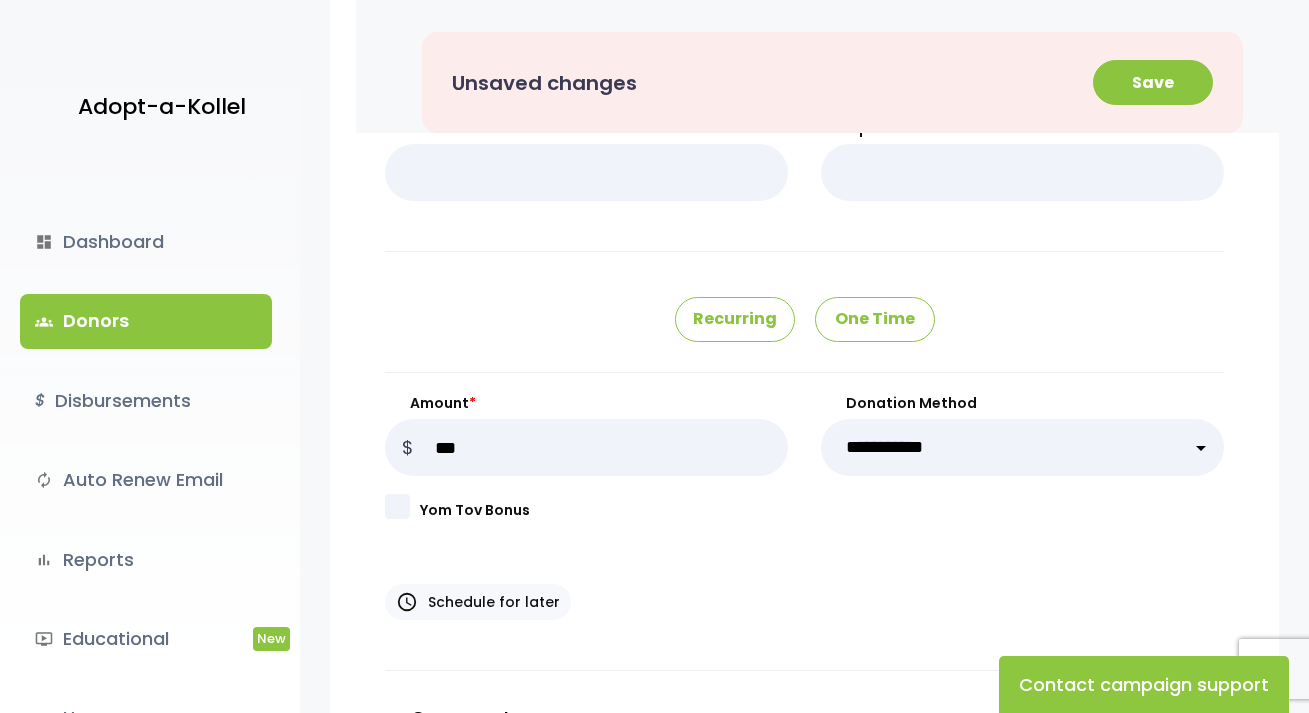 click on "**********" at bounding box center [1022, 447] 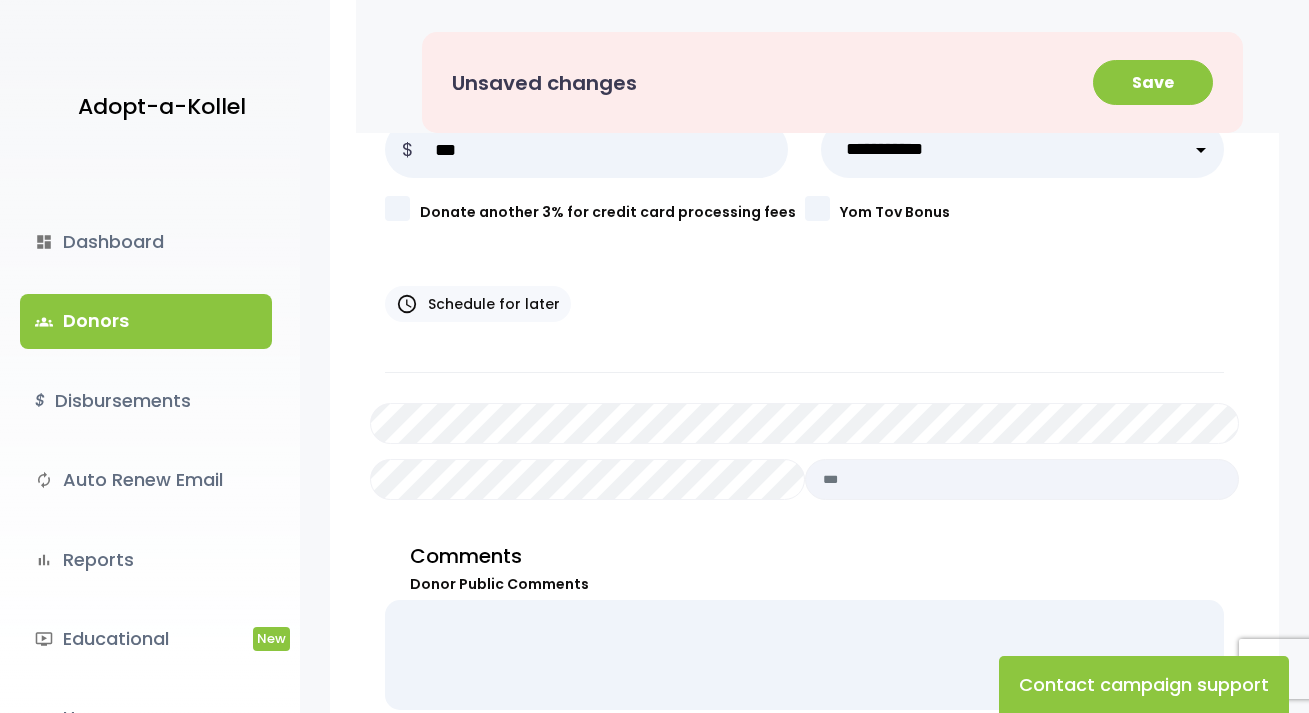 scroll, scrollTop: 1200, scrollLeft: 0, axis: vertical 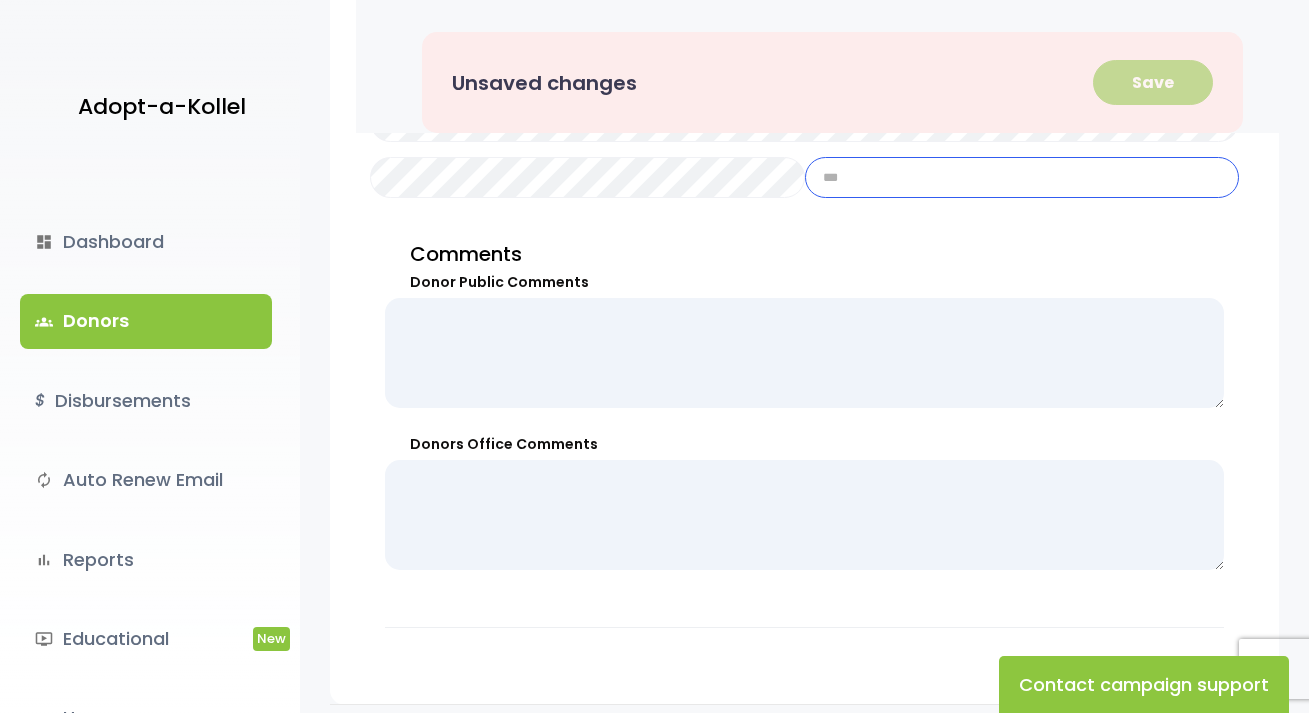 type on "***" 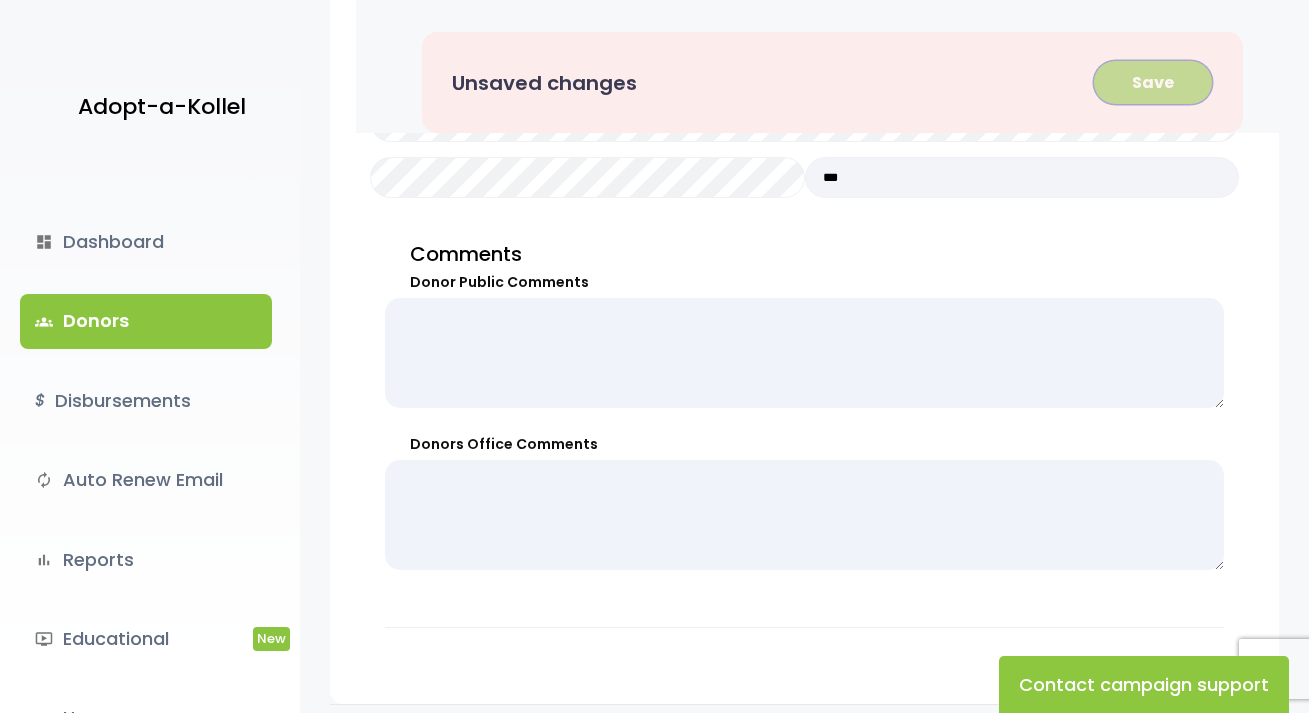 click on "Save" at bounding box center (1153, 82) 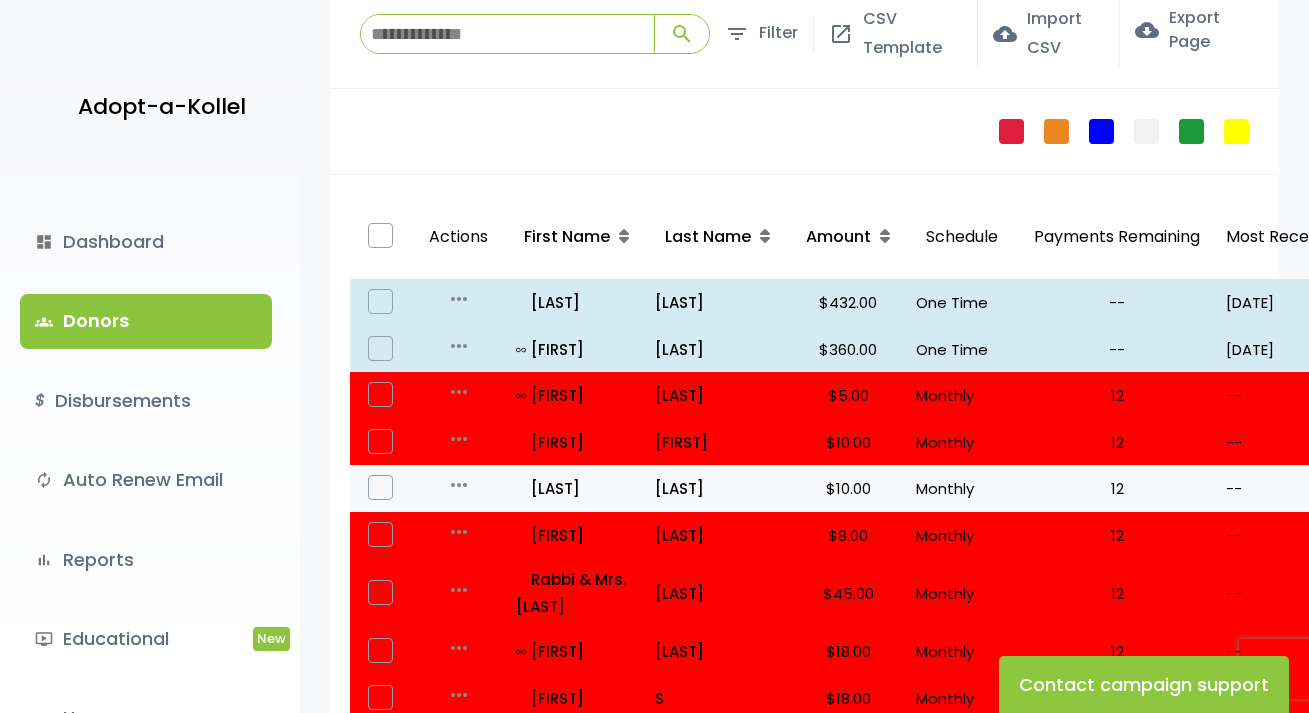 scroll, scrollTop: 0, scrollLeft: 0, axis: both 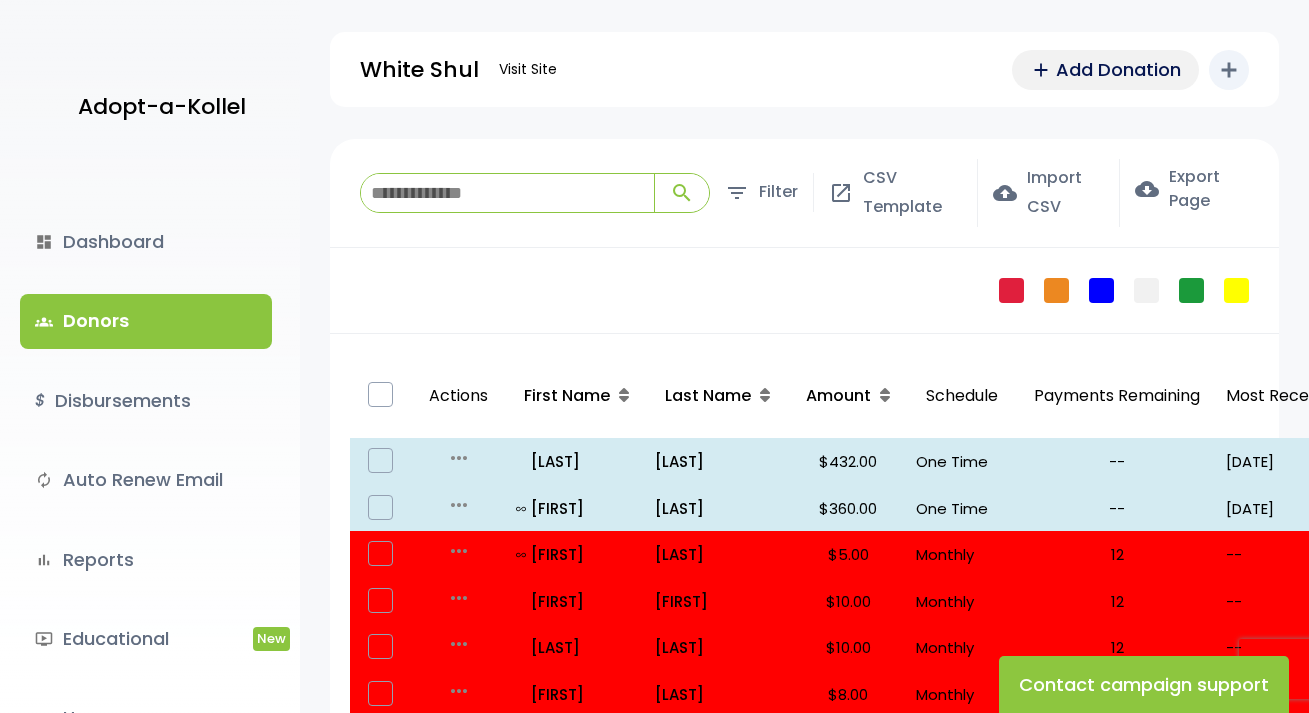click on "Add Donation" at bounding box center (1118, 69) 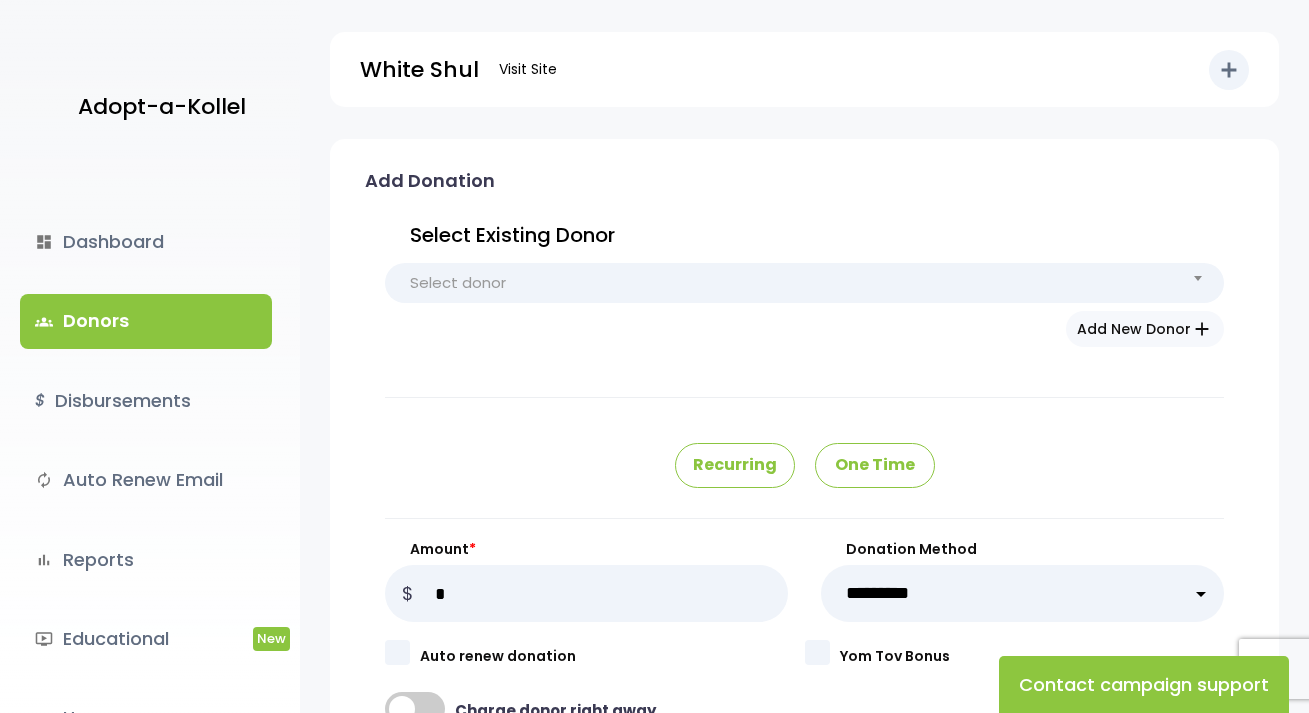 scroll, scrollTop: 0, scrollLeft: 0, axis: both 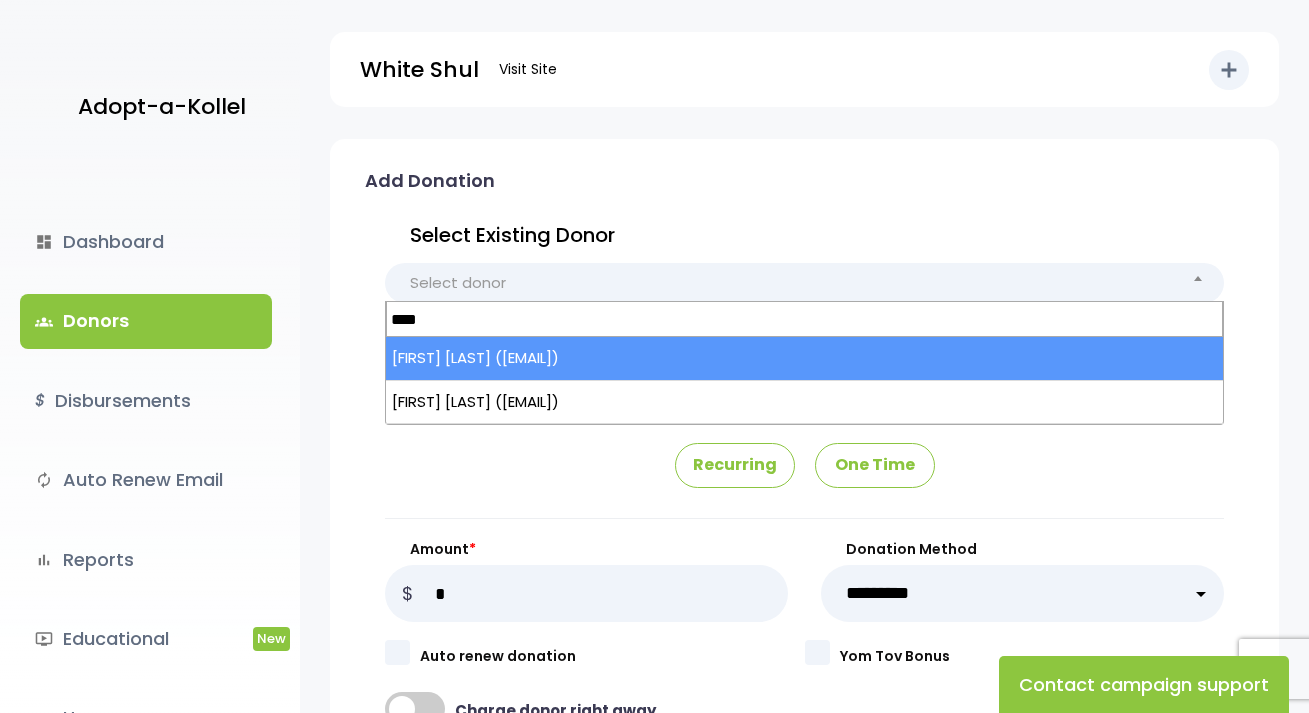 type on "****" 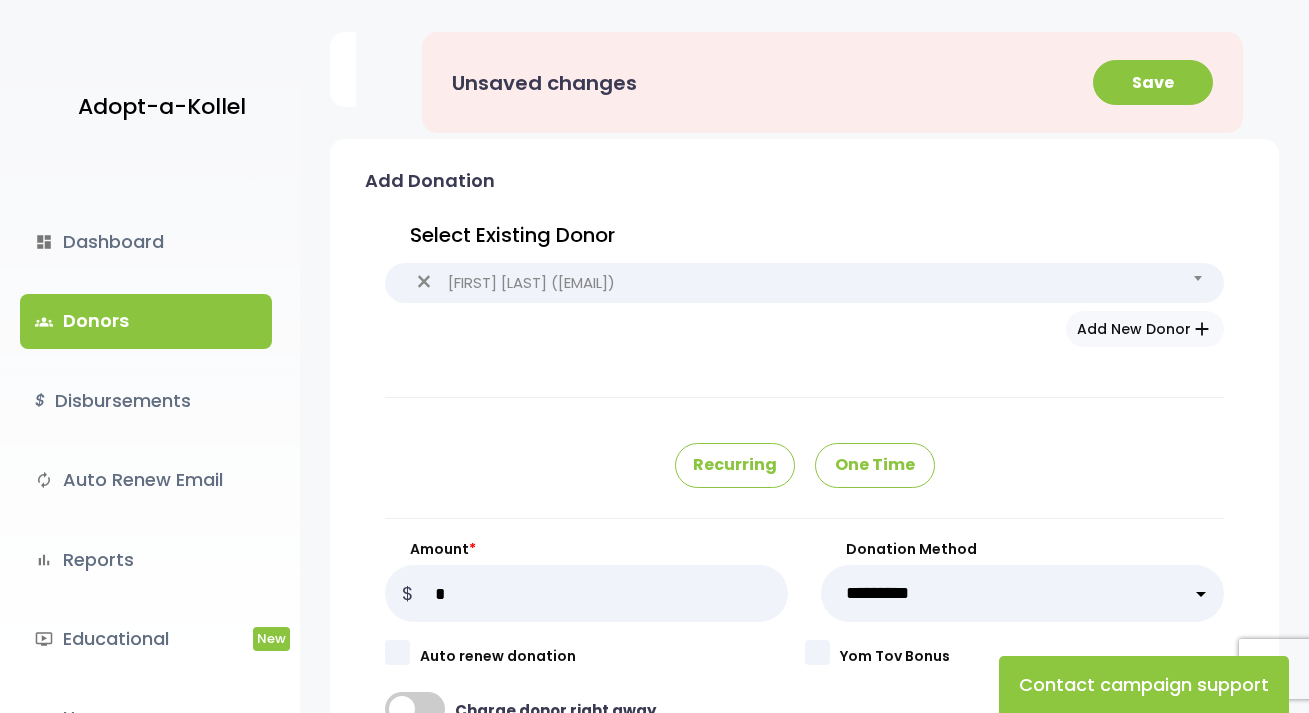 type on "********" 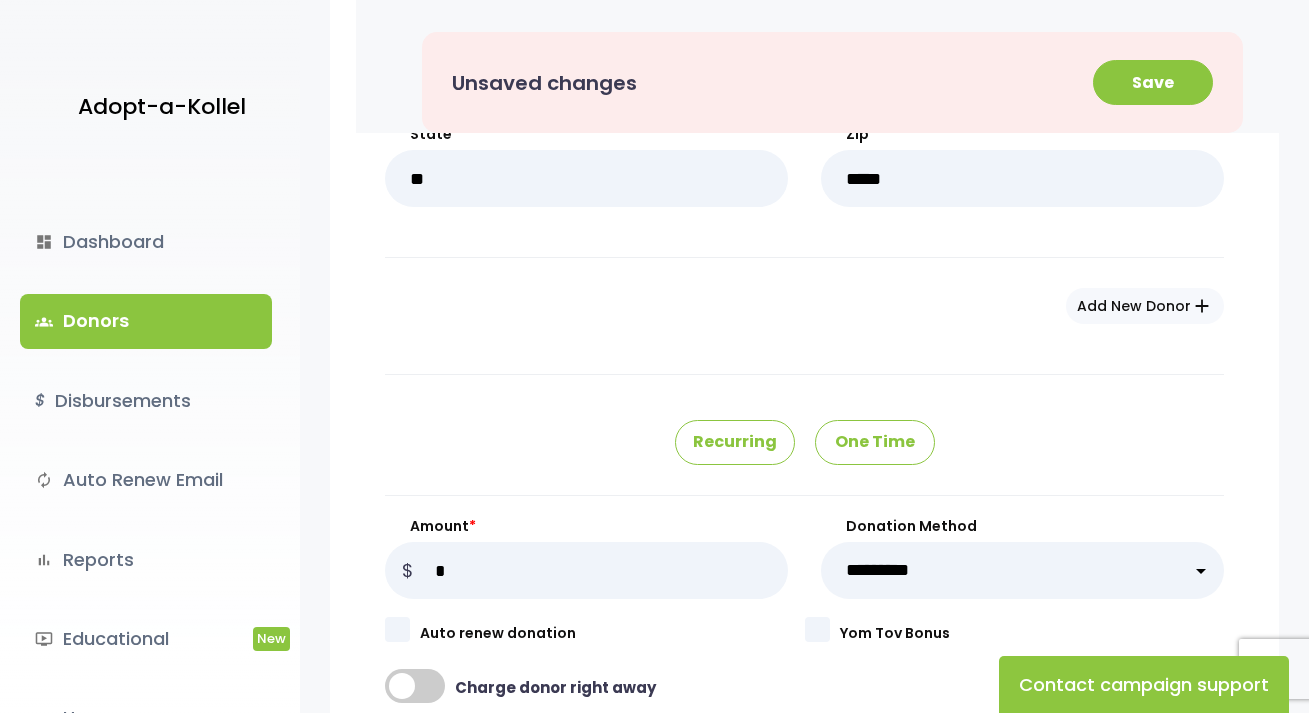 scroll, scrollTop: 1000, scrollLeft: 0, axis: vertical 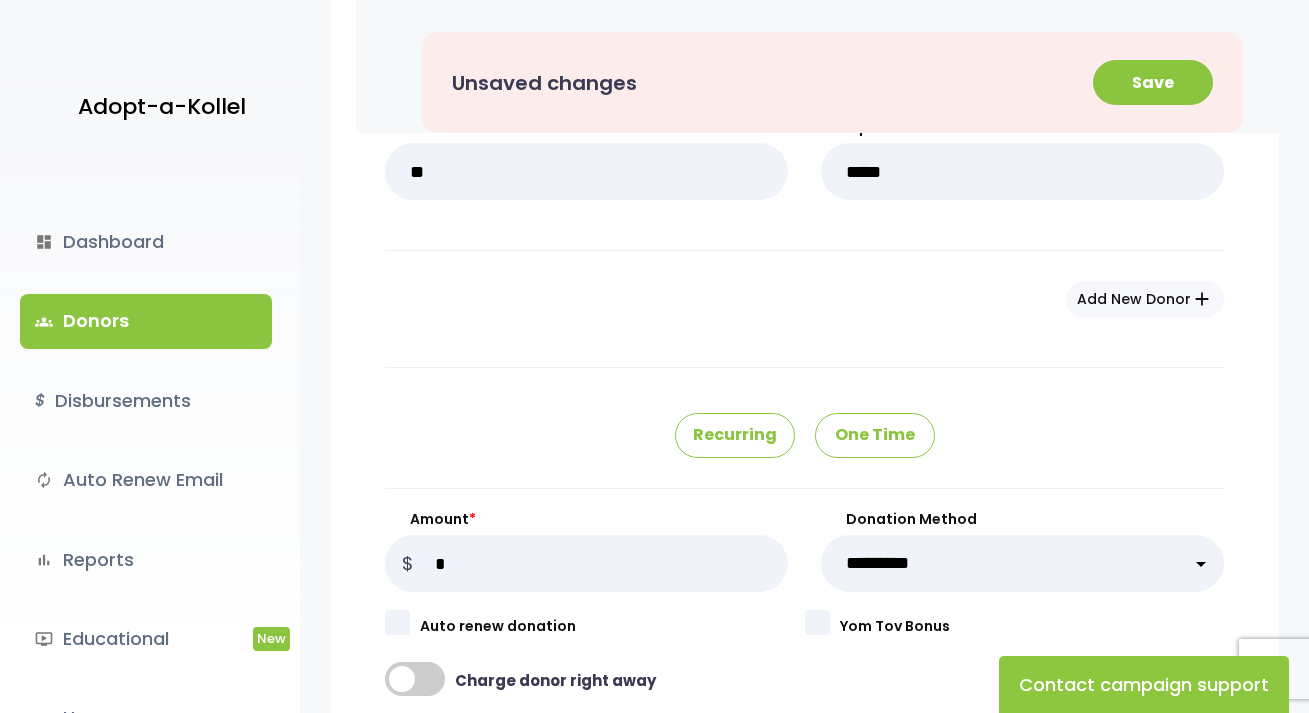 click on "One Time" at bounding box center (875, 435) 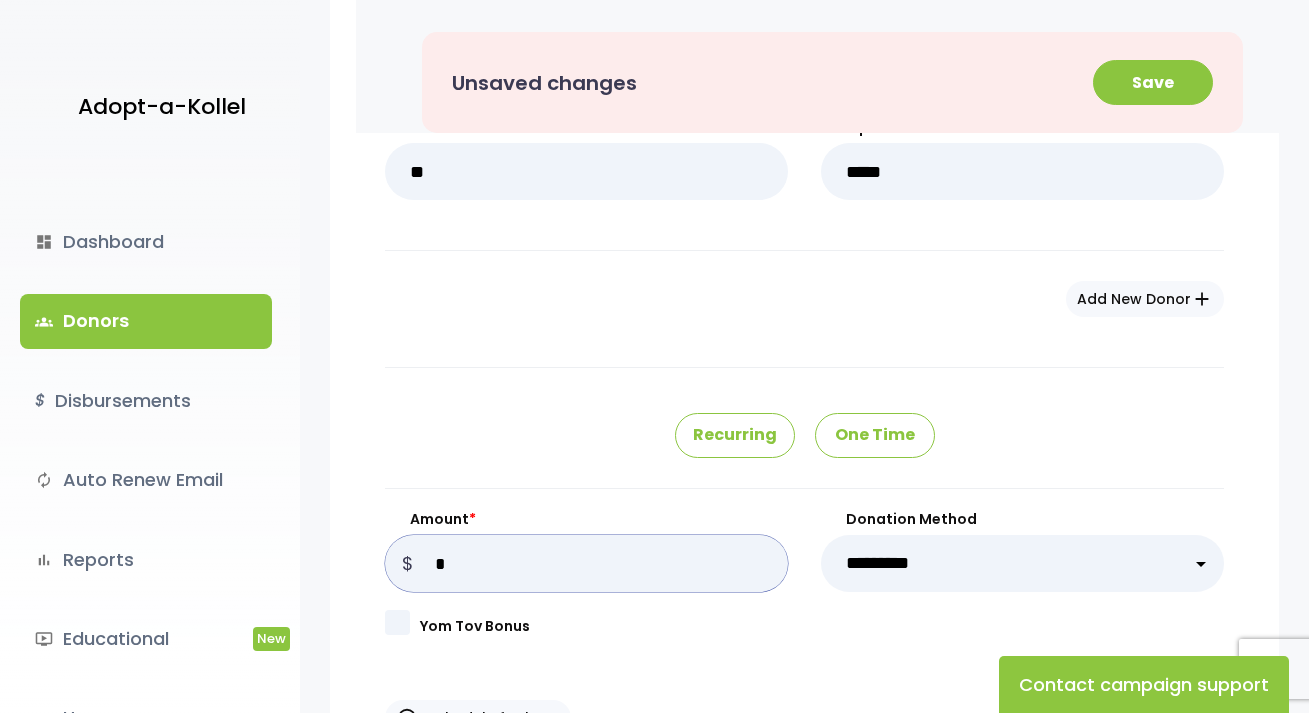 drag, startPoint x: 495, startPoint y: 567, endPoint x: 302, endPoint y: 559, distance: 193.16573 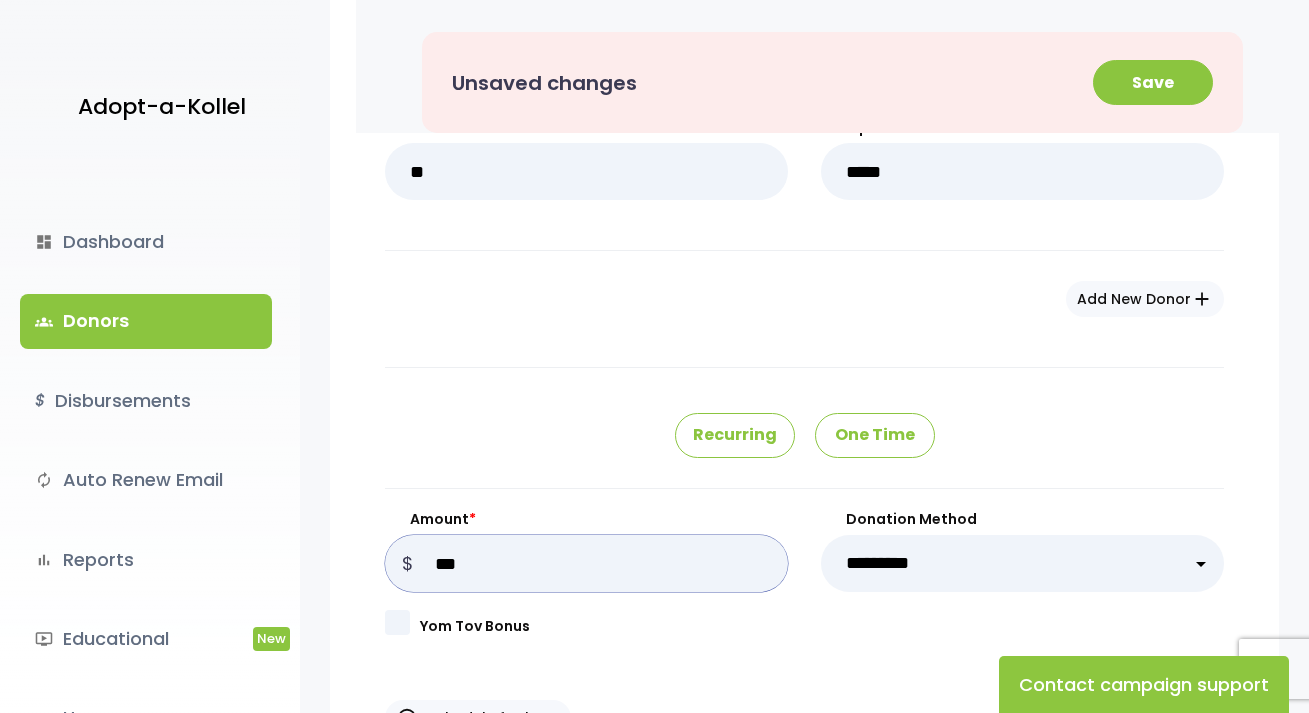type on "***" 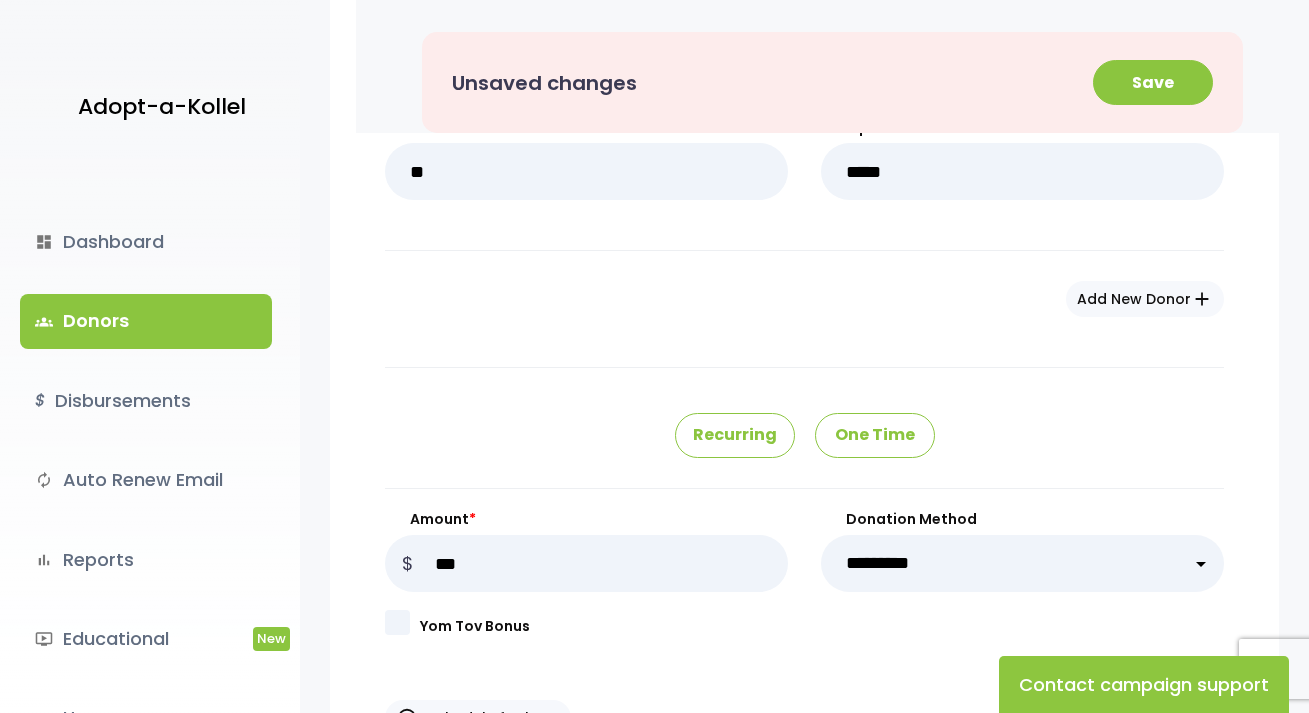 click on "**********" at bounding box center [1022, 563] 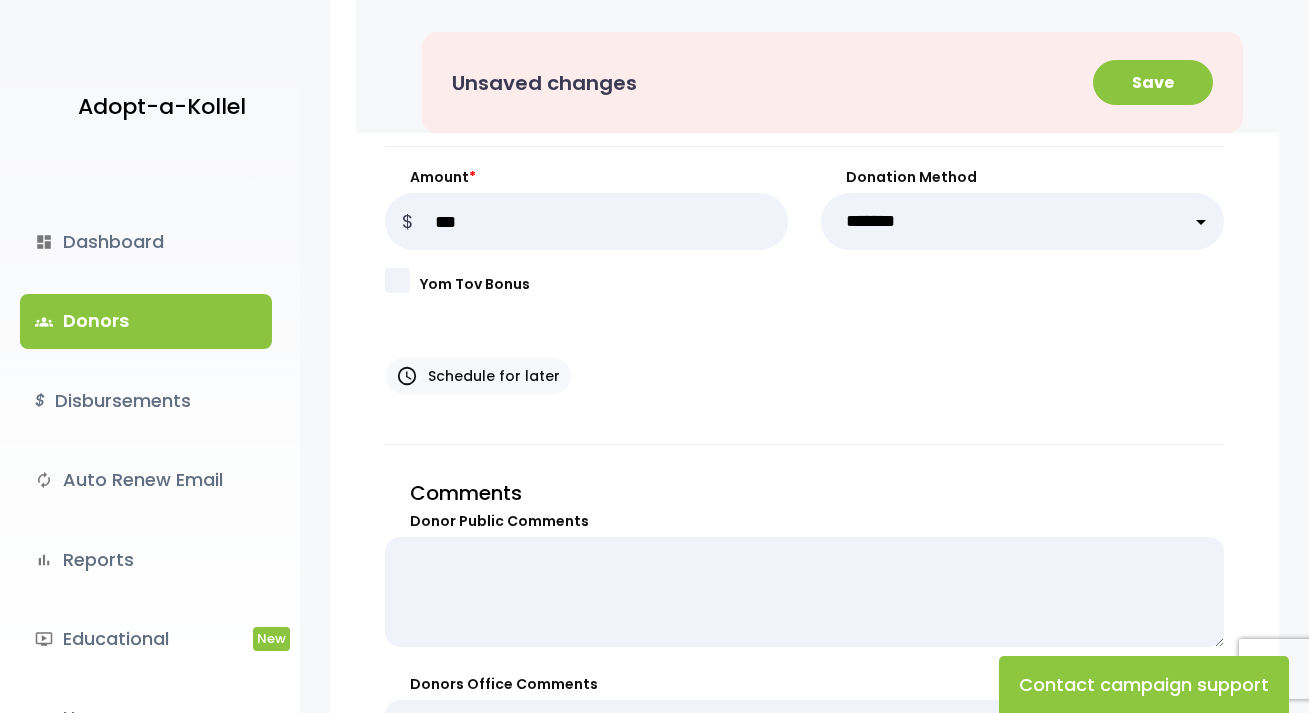 scroll, scrollTop: 1400, scrollLeft: 0, axis: vertical 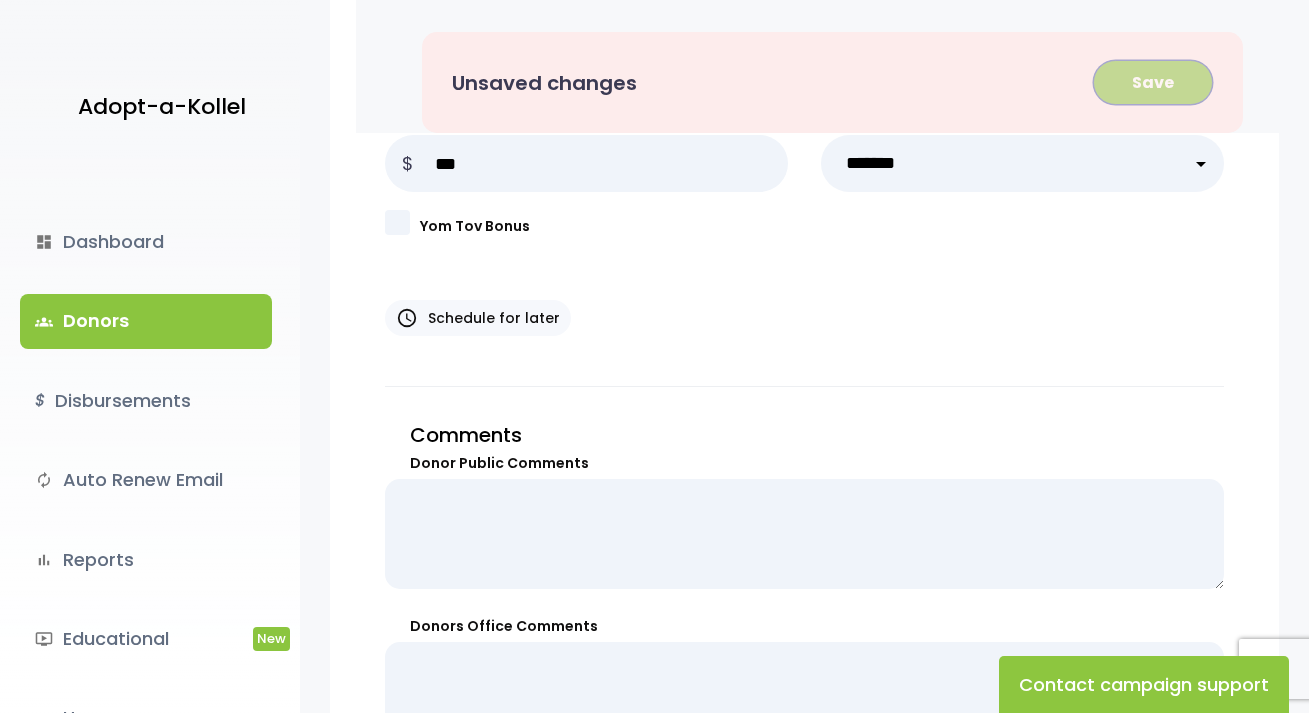 click on "Save" at bounding box center [1153, 82] 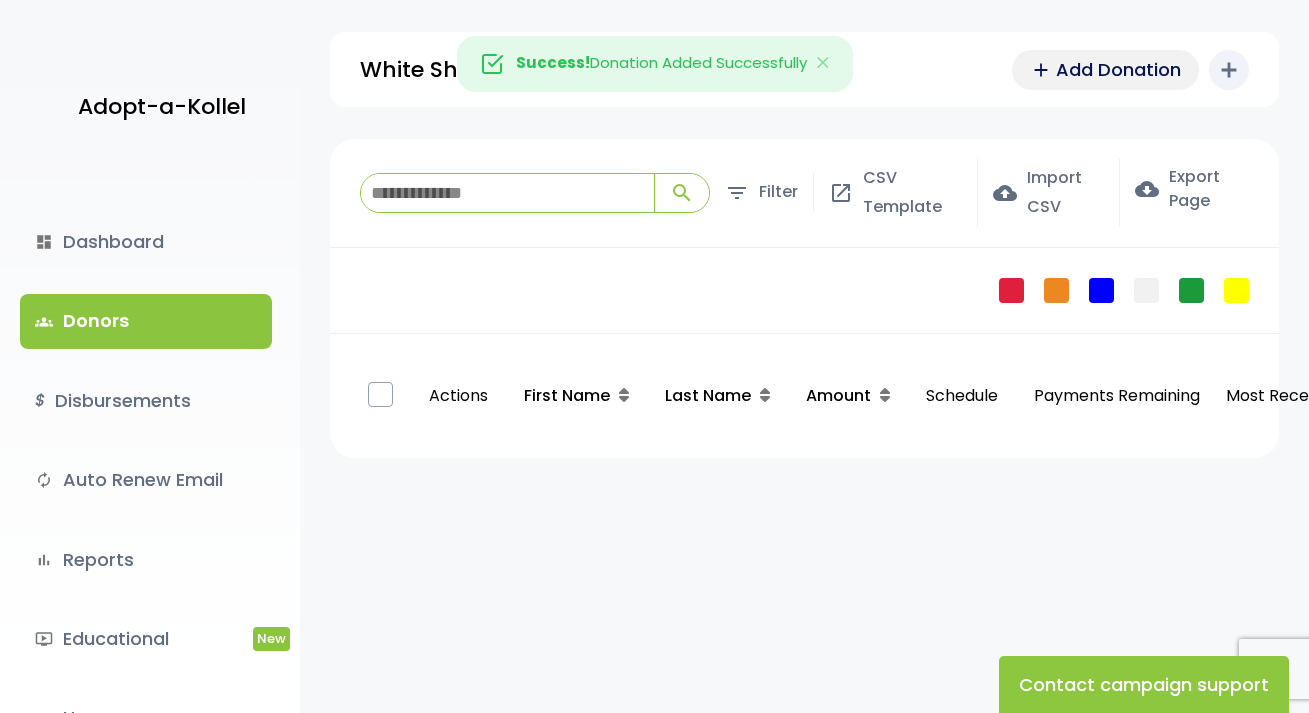 scroll, scrollTop: 0, scrollLeft: 0, axis: both 